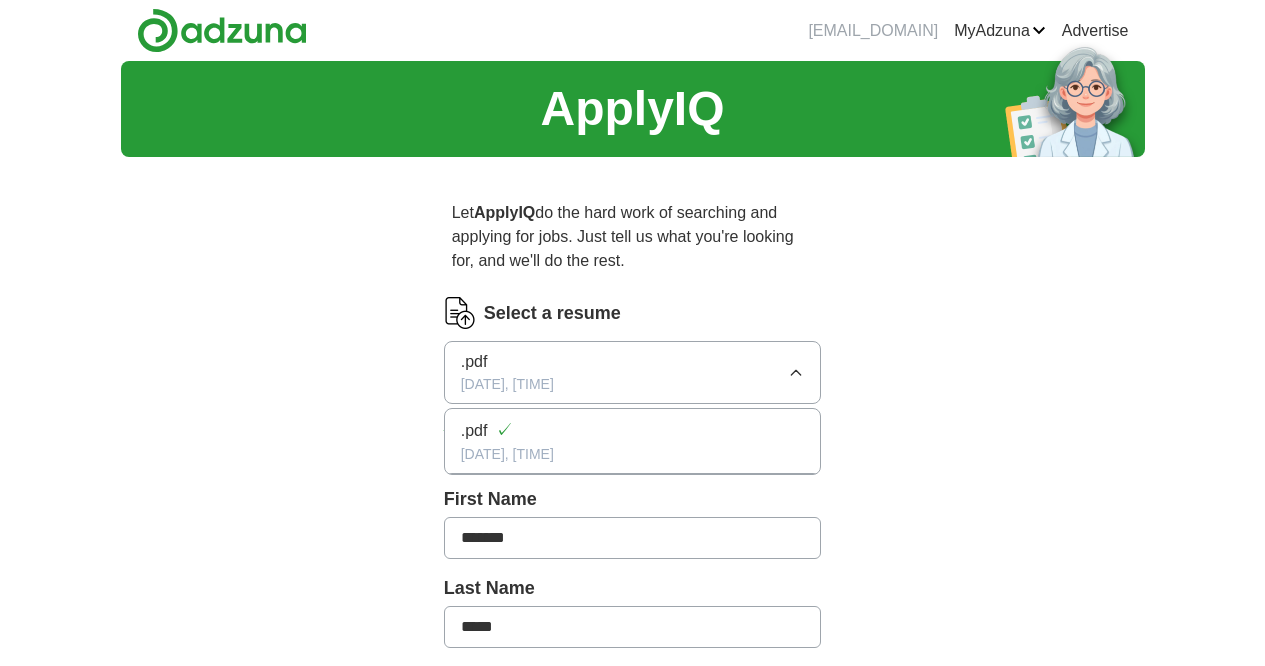 scroll, scrollTop: 0, scrollLeft: 0, axis: both 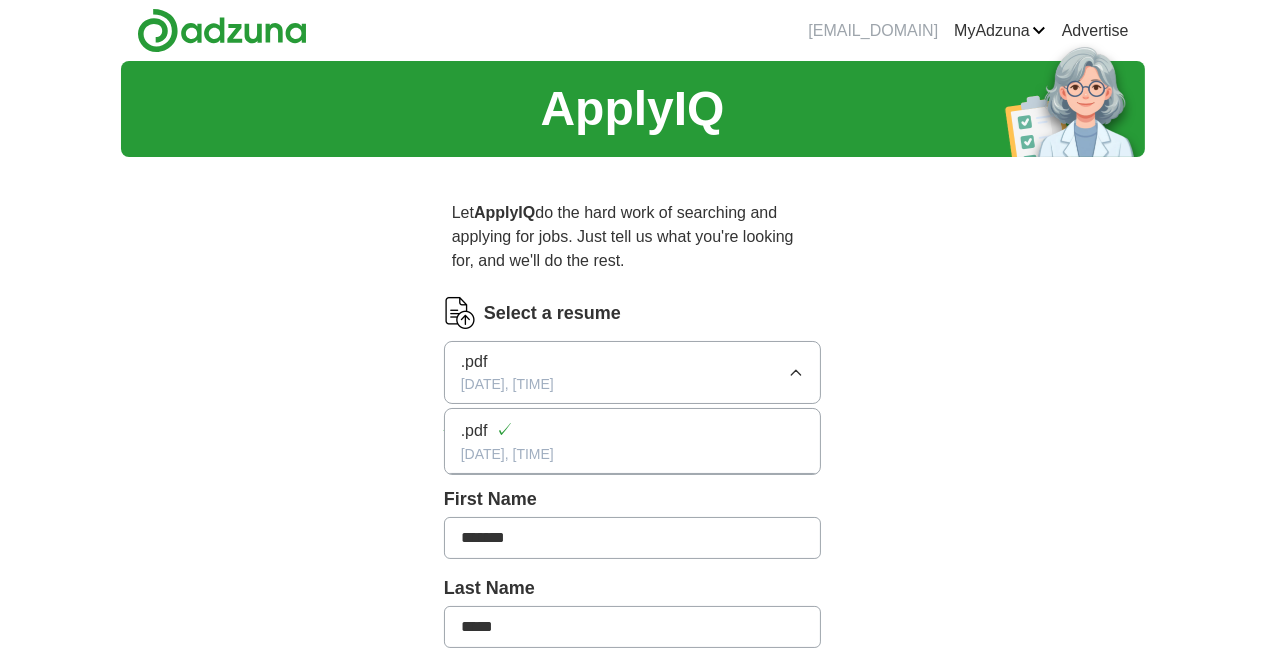 click on ".pdf [DATE], [TIME]" at bounding box center [633, 372] 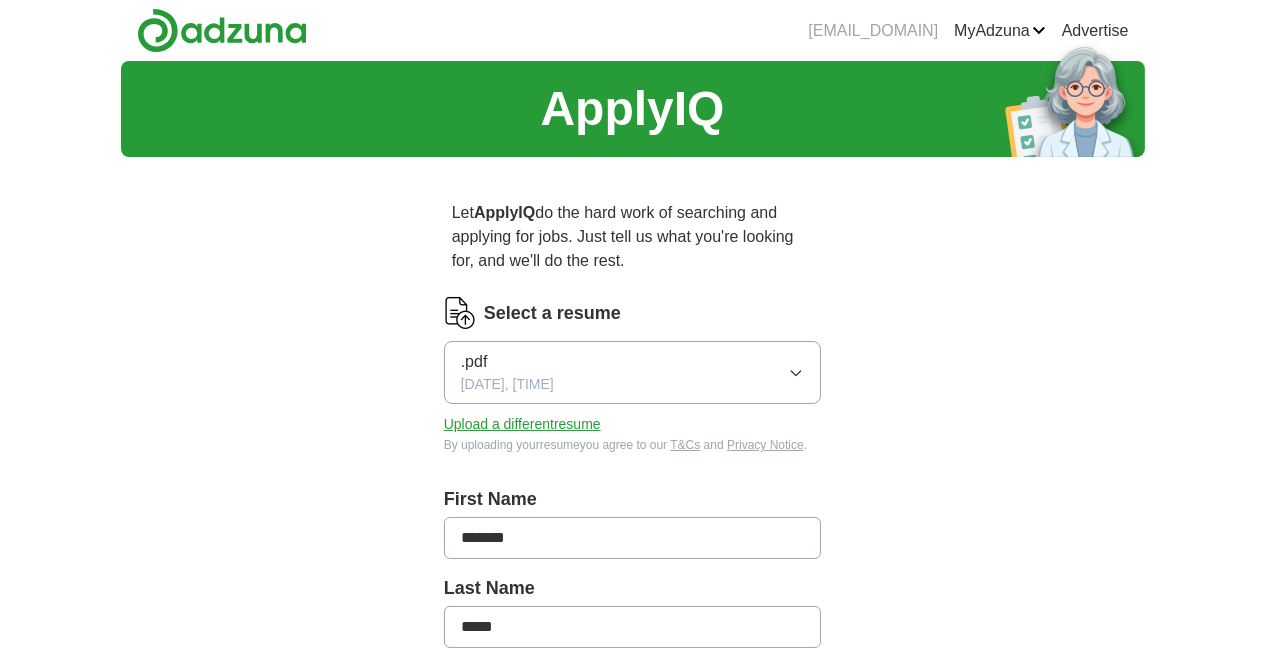 click on "Upload a different  resume" at bounding box center [522, 424] 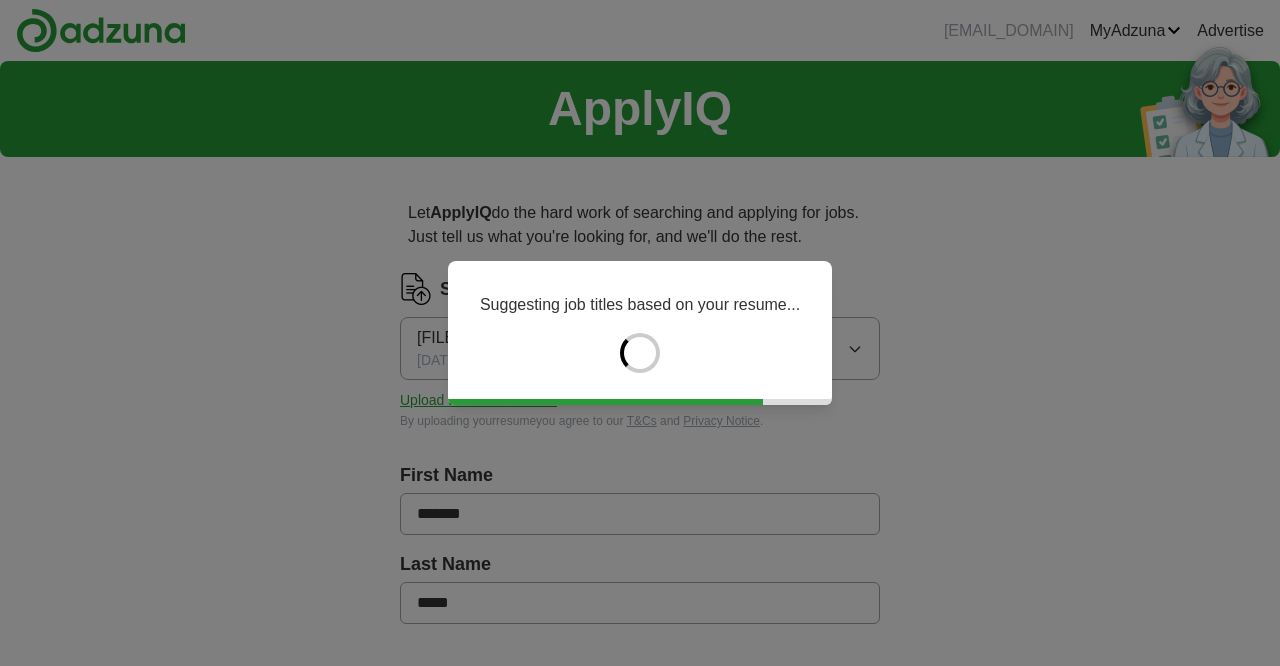 click 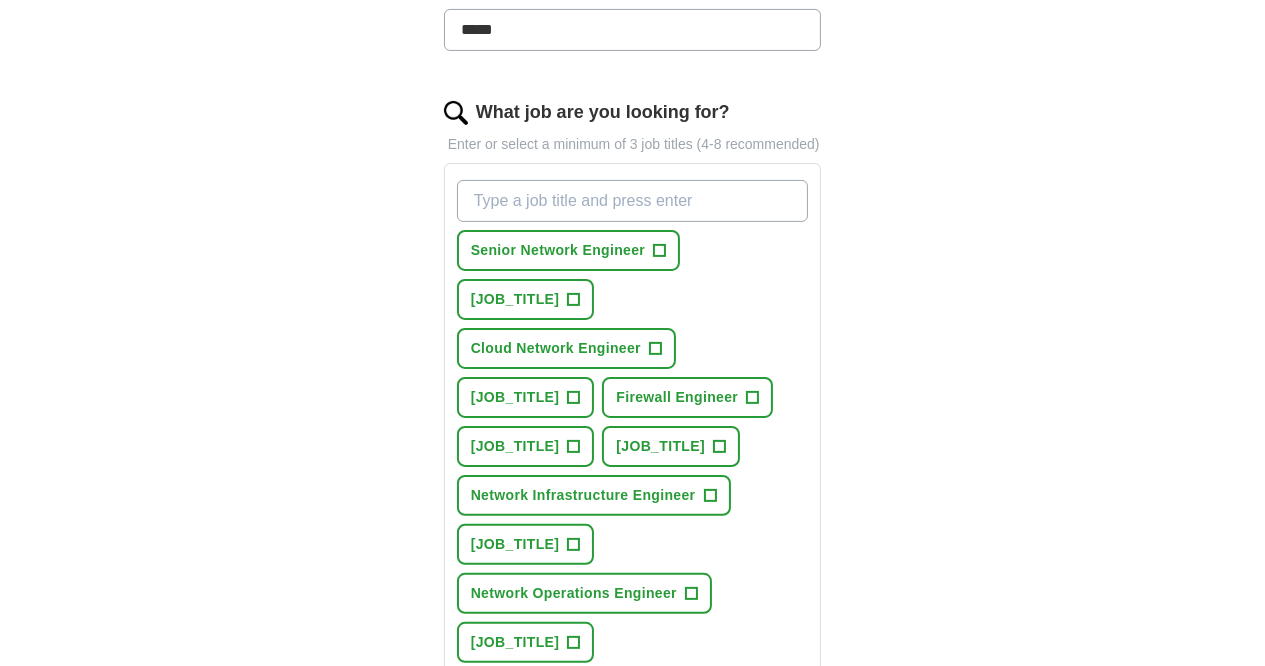 scroll, scrollTop: 606, scrollLeft: 0, axis: vertical 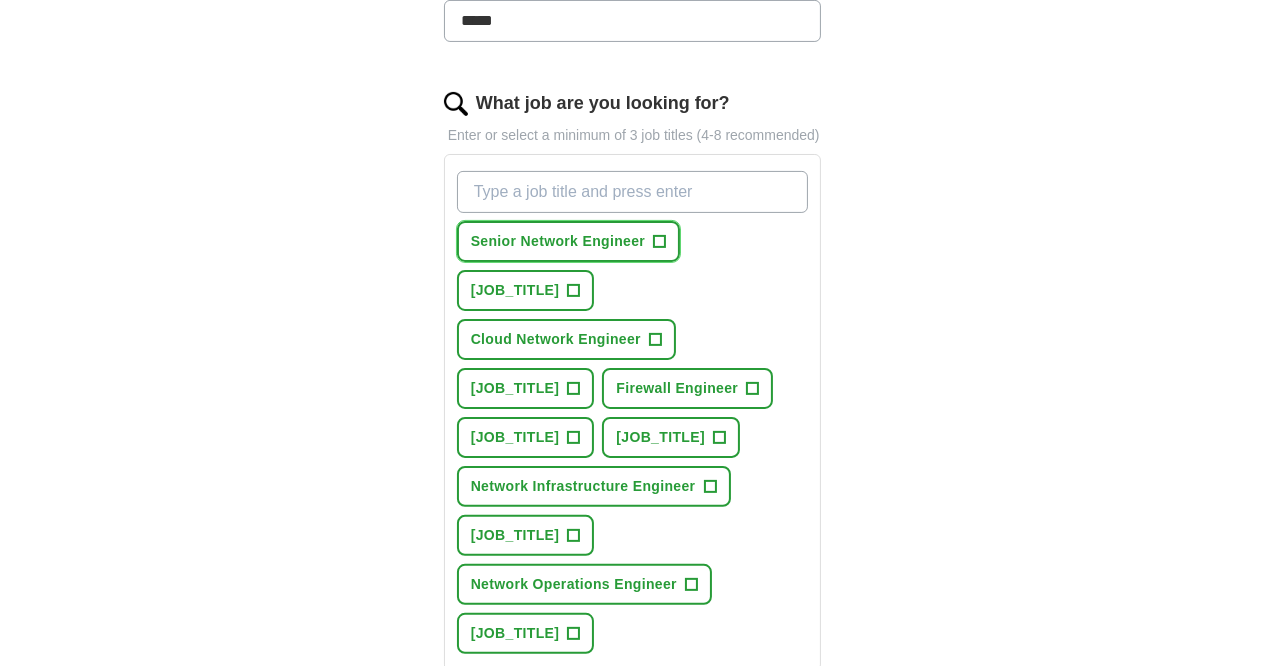 click on "+" at bounding box center [660, 242] 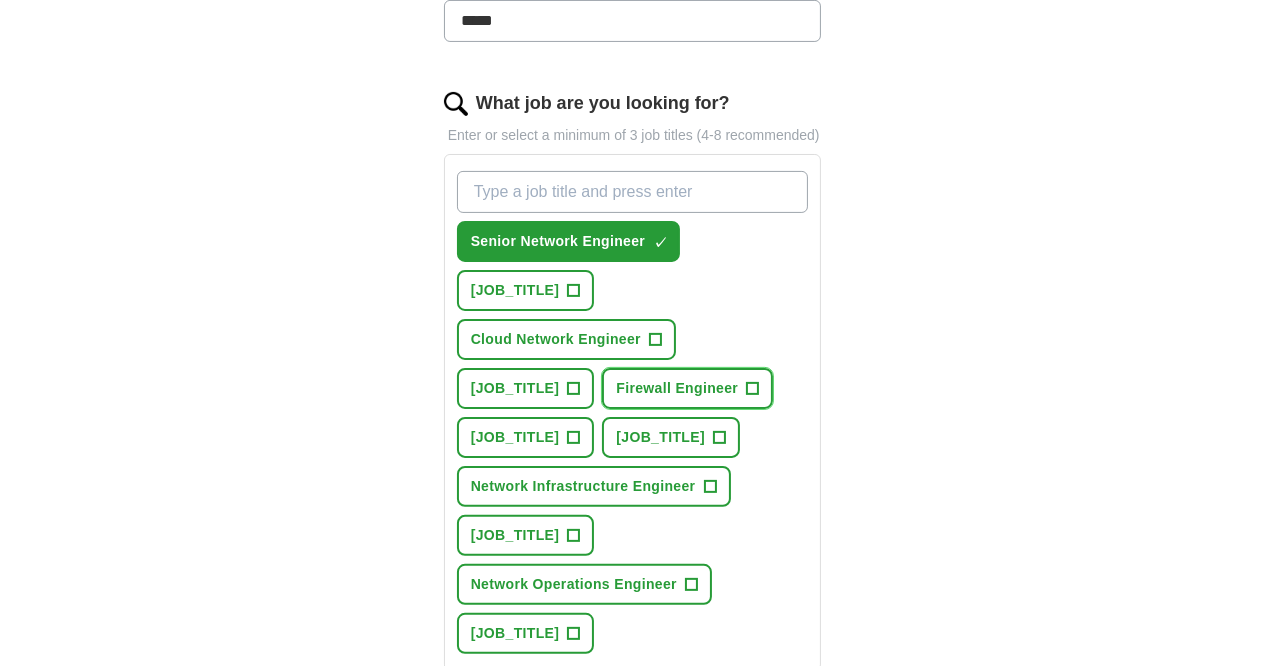 click on "+" at bounding box center (753, 389) 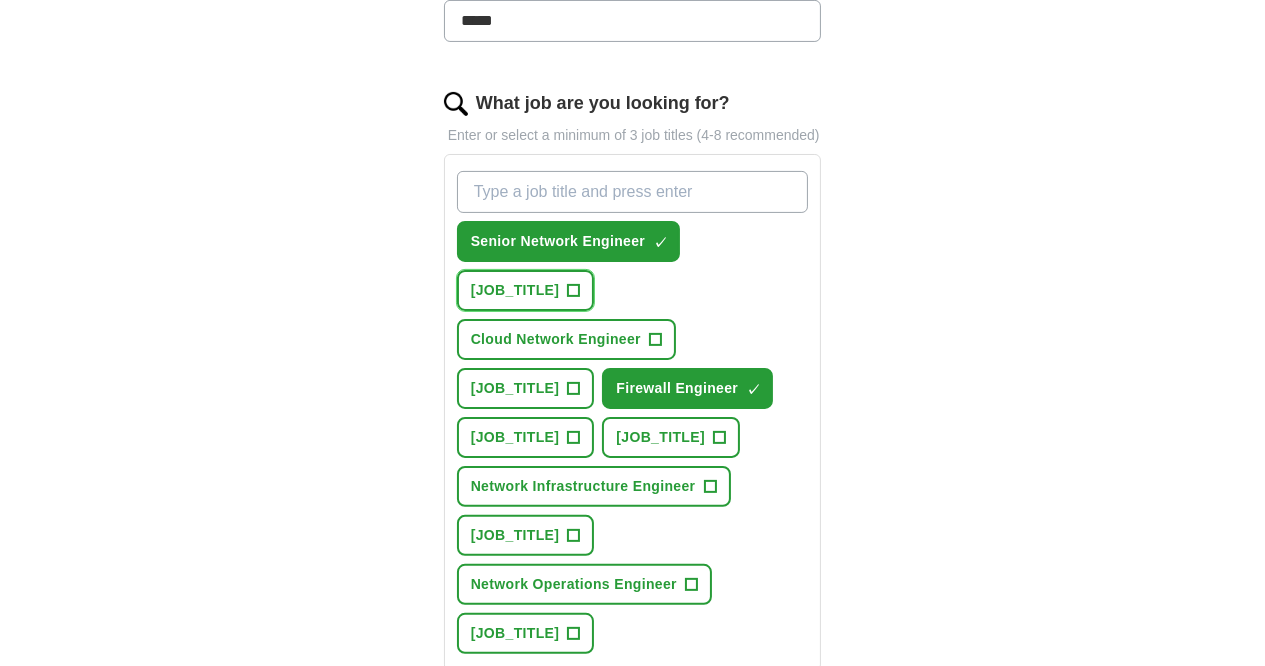 click on "+" at bounding box center (574, 291) 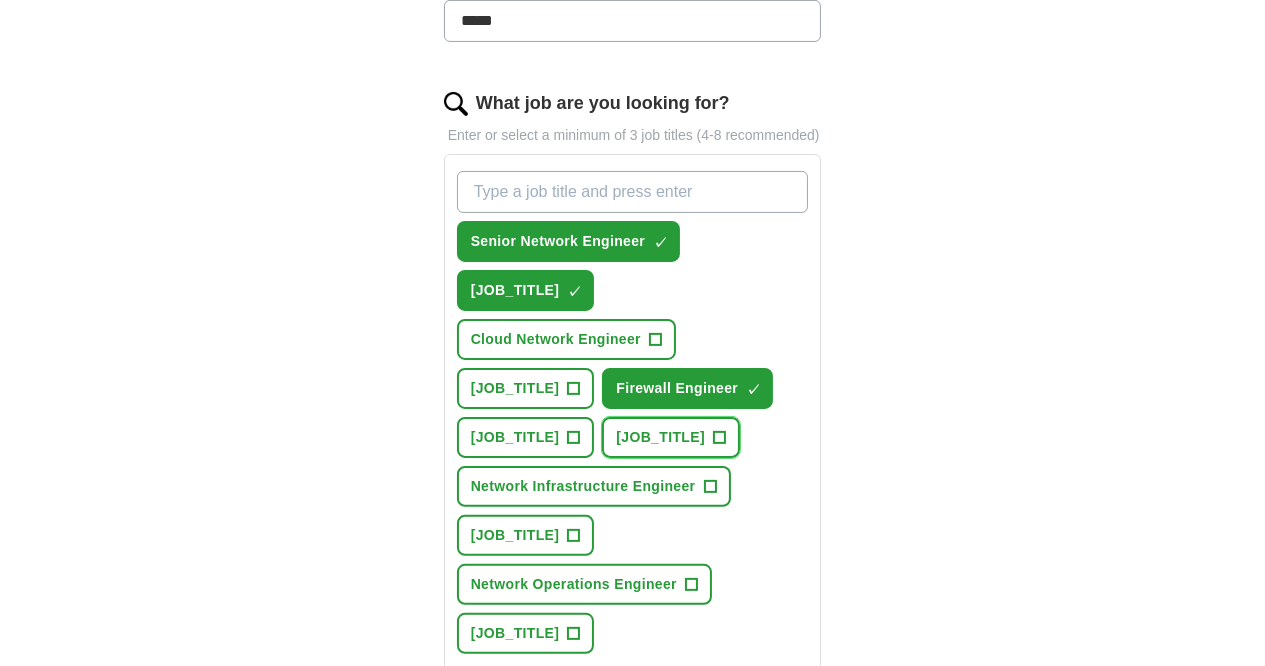 click on "+" at bounding box center [719, 438] 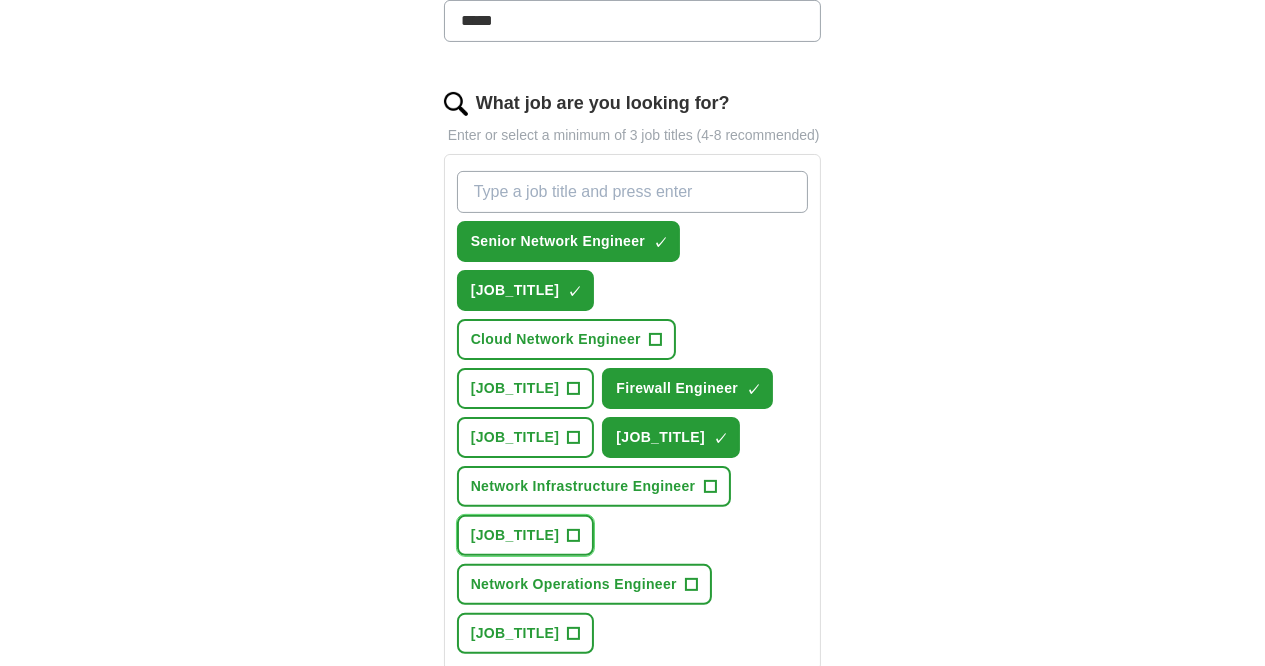 click on "[JOB_TITLE]" at bounding box center [526, 535] 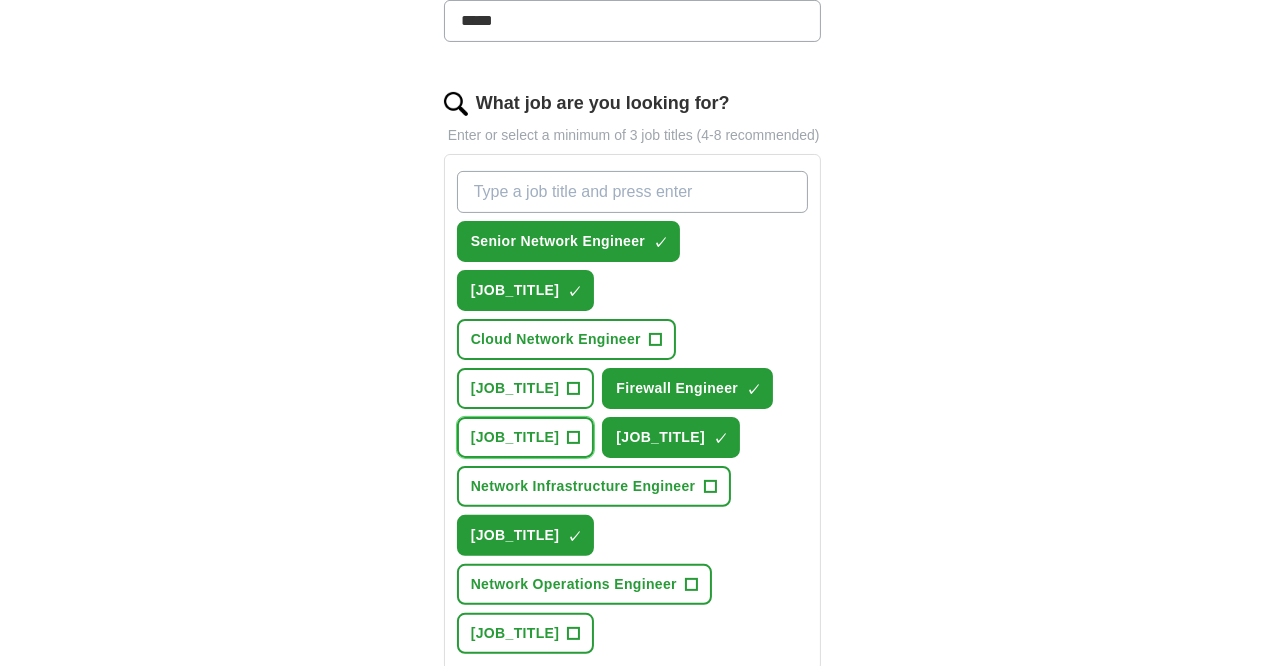 click on "Network Security Architect +" at bounding box center [526, 437] 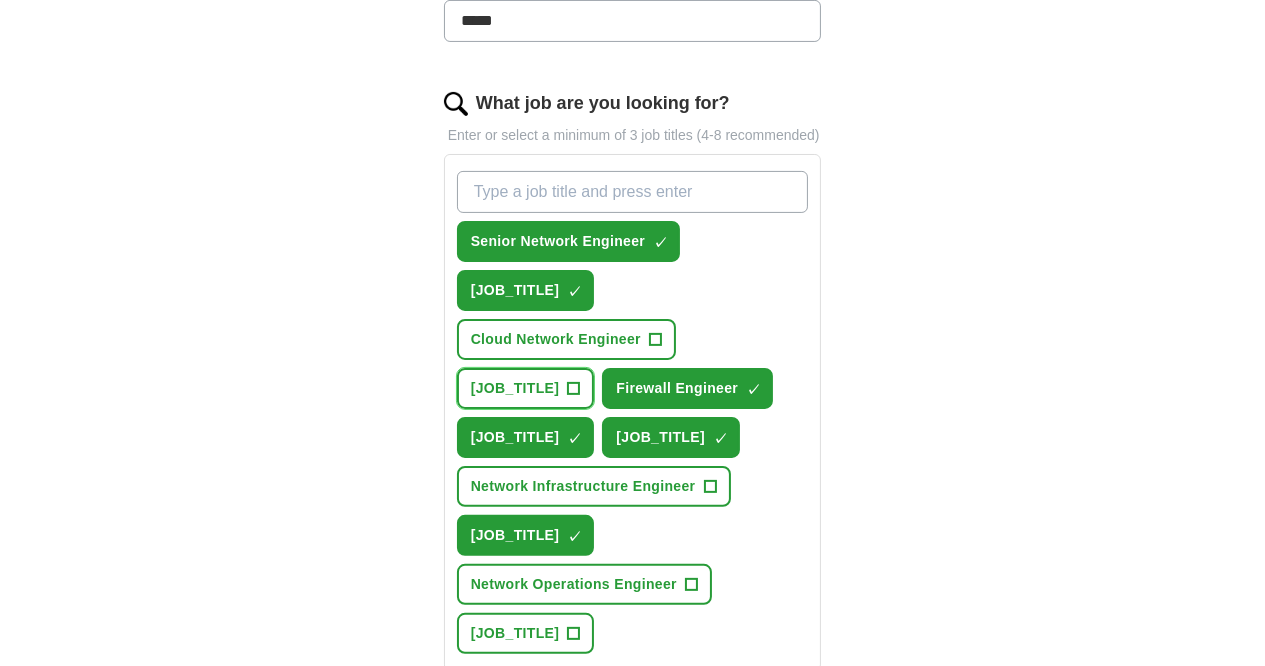drag, startPoint x: 634, startPoint y: 306, endPoint x: 604, endPoint y: 263, distance: 52.43091 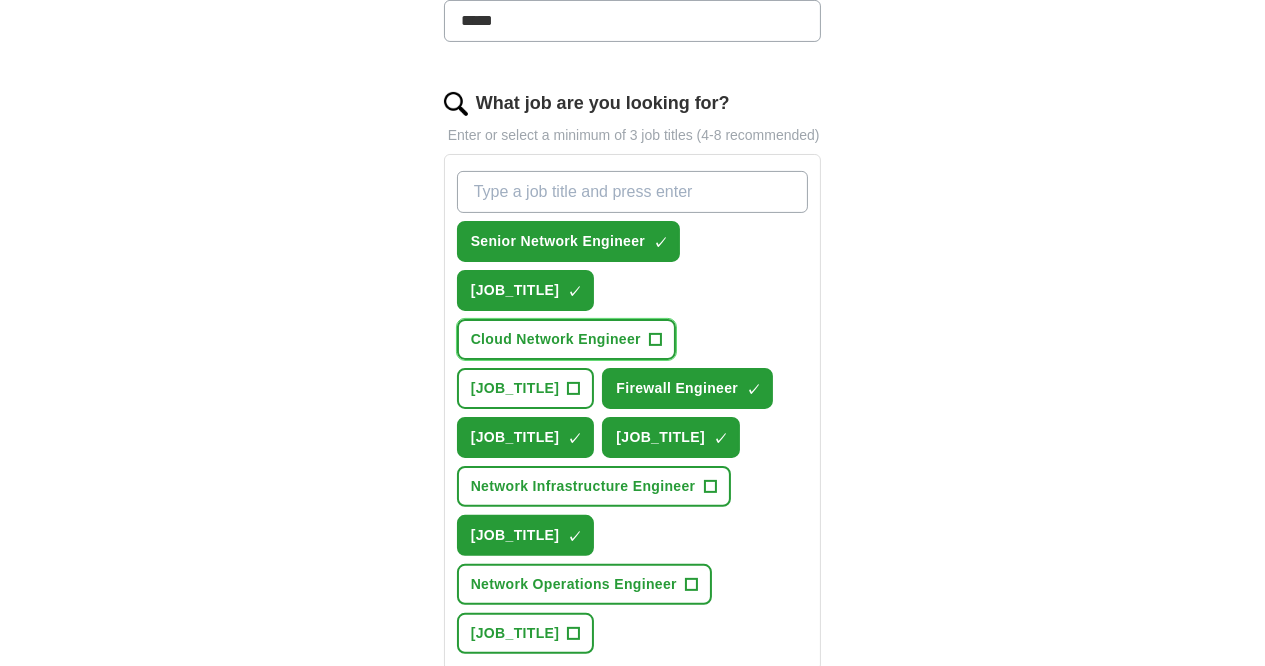 click on "+" at bounding box center (655, 340) 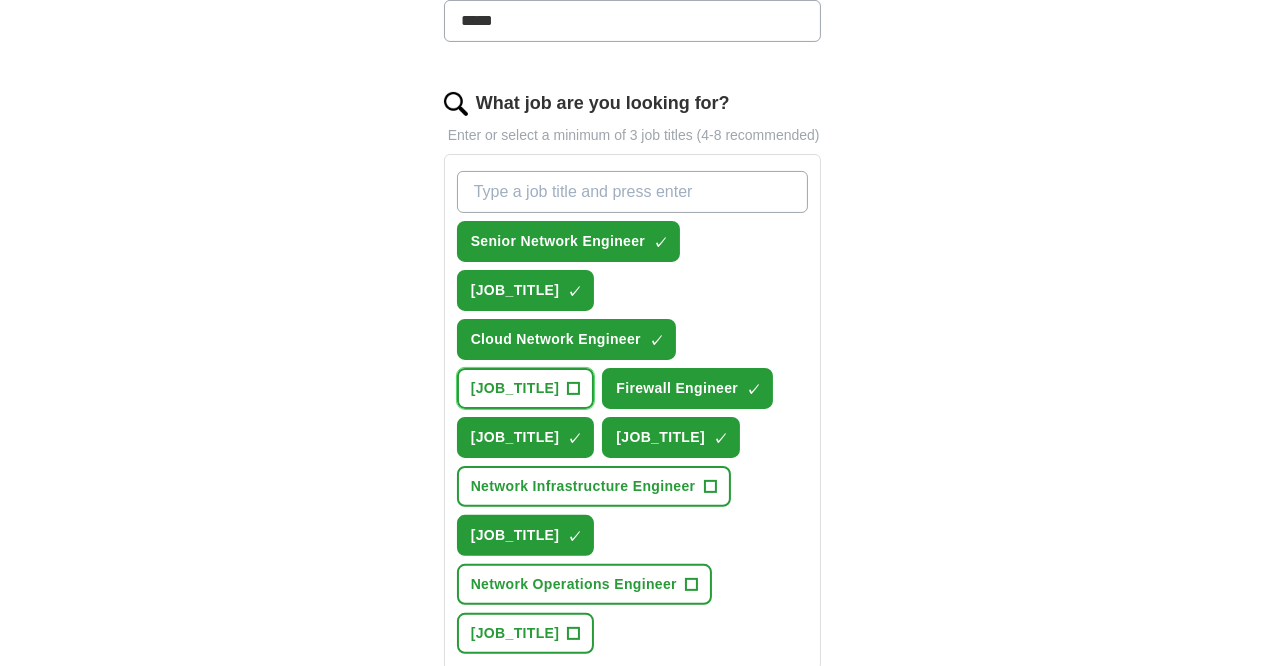 click on "+" at bounding box center [574, 389] 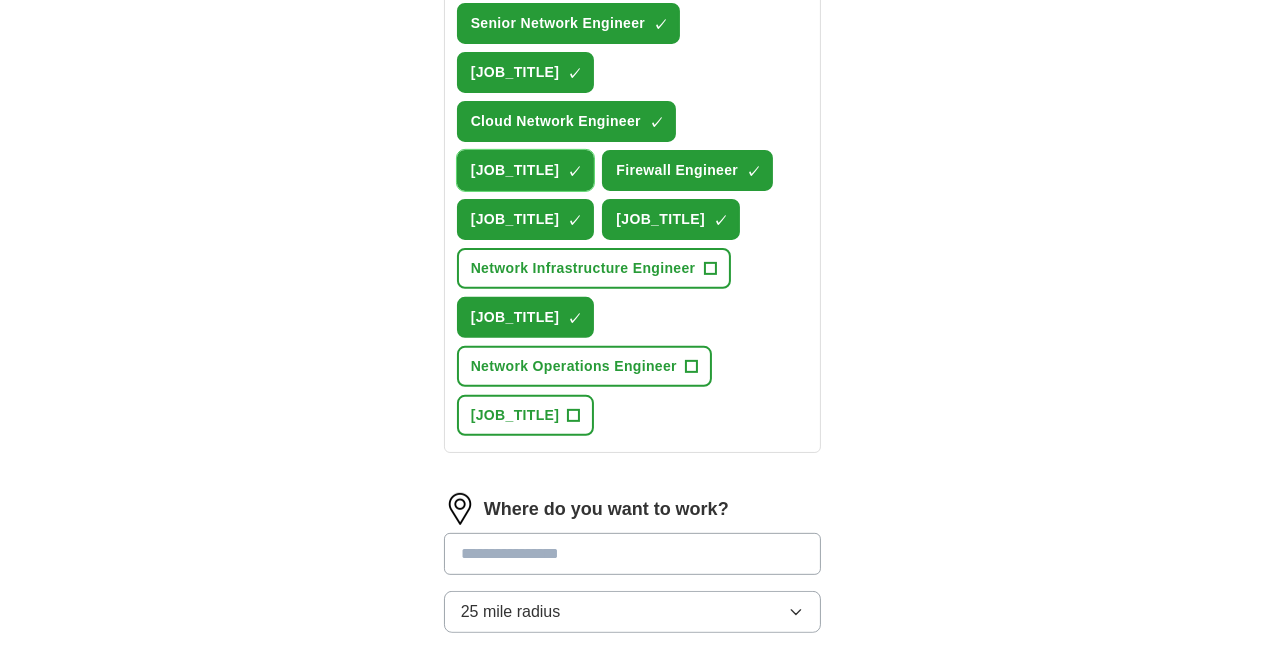 scroll, scrollTop: 829, scrollLeft: 0, axis: vertical 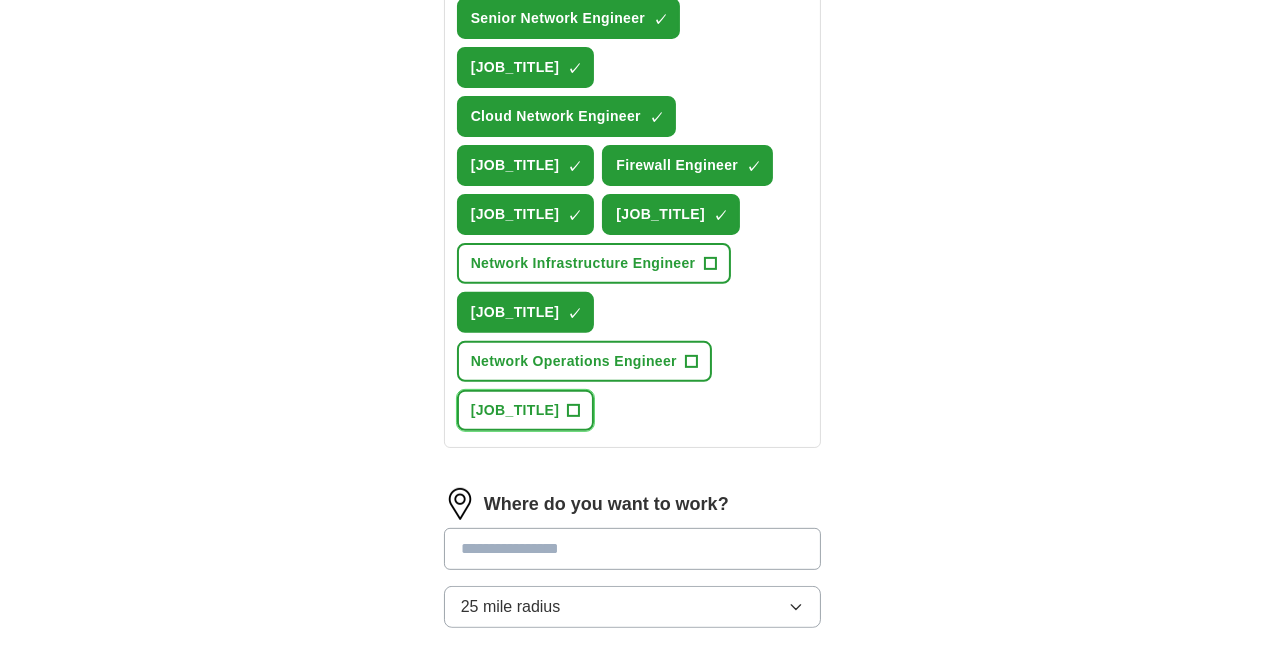 click on "+" at bounding box center [574, 411] 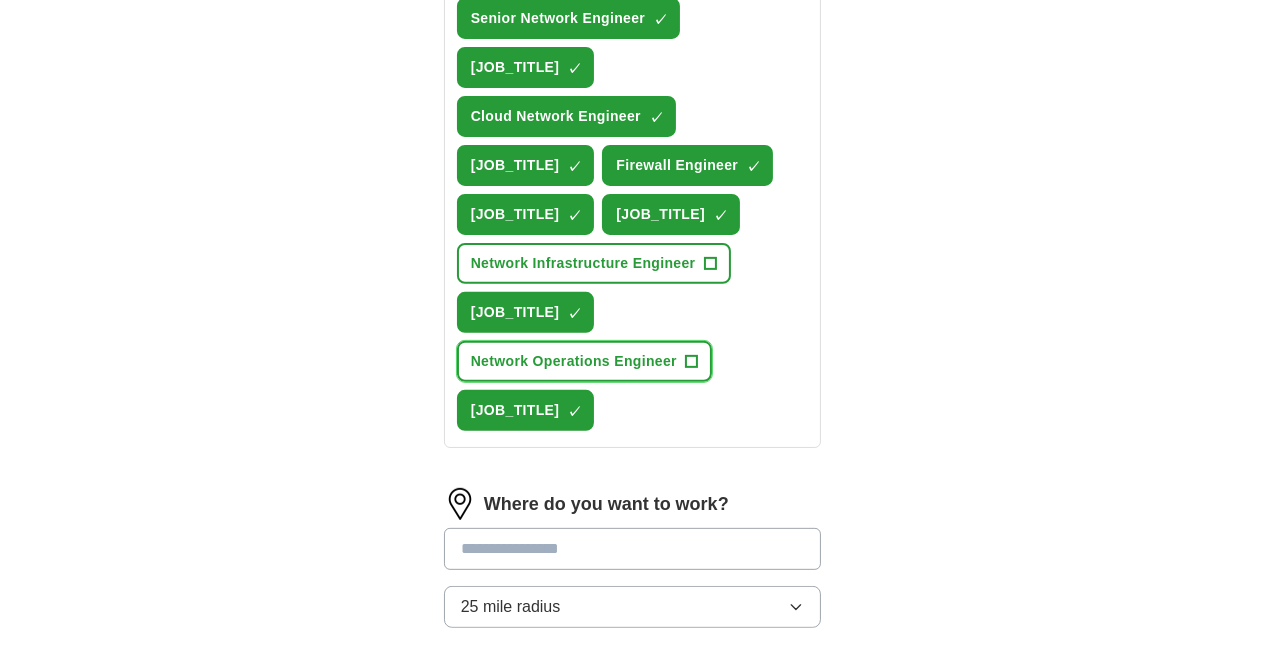click on "+" at bounding box center [691, 362] 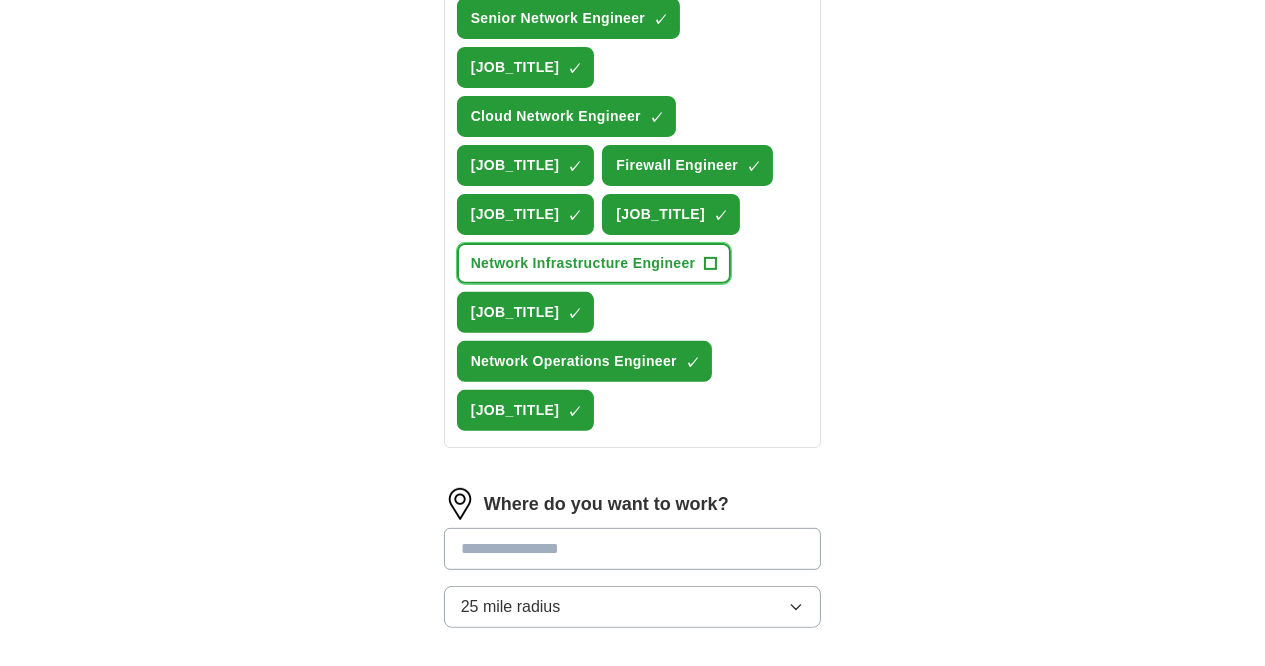 click on "Network Infrastructure Engineer +" at bounding box center [594, 263] 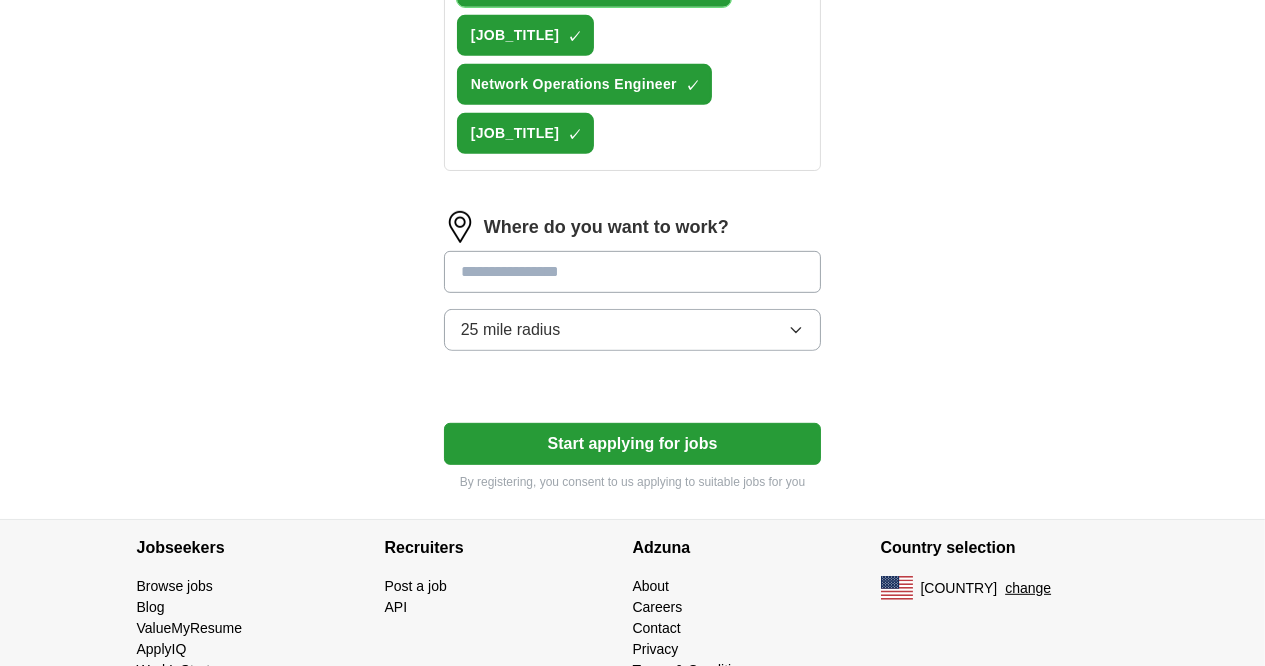 scroll, scrollTop: 1124, scrollLeft: 0, axis: vertical 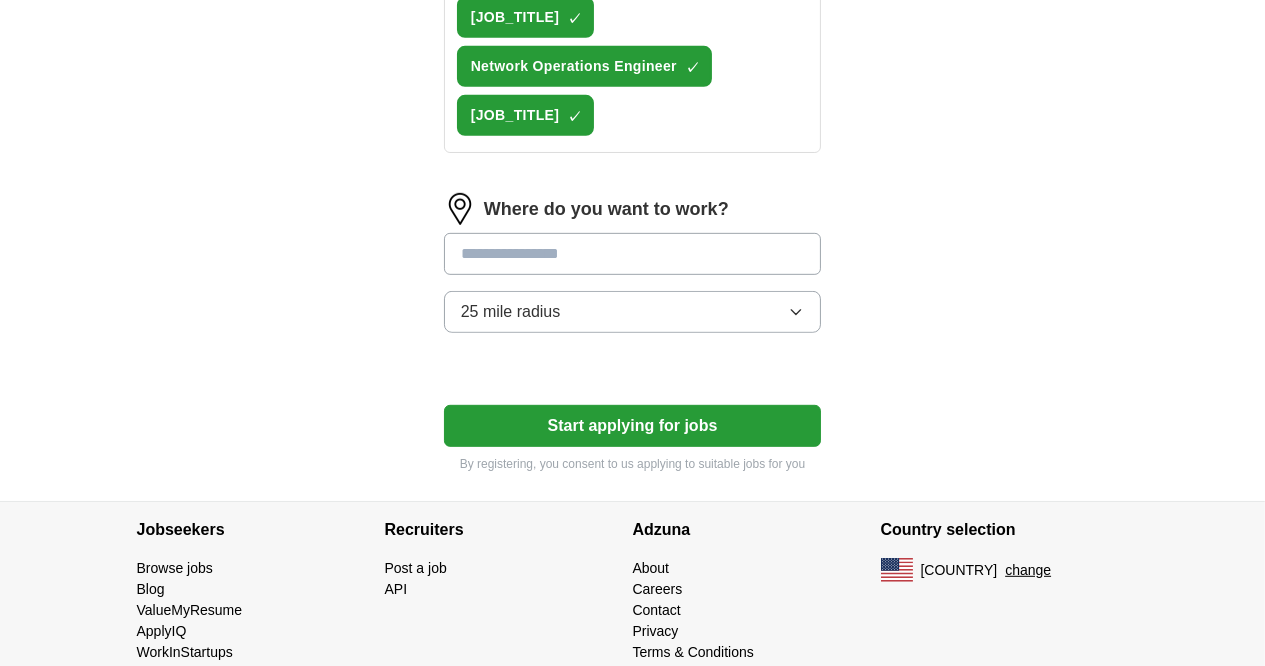 click at bounding box center [633, 254] 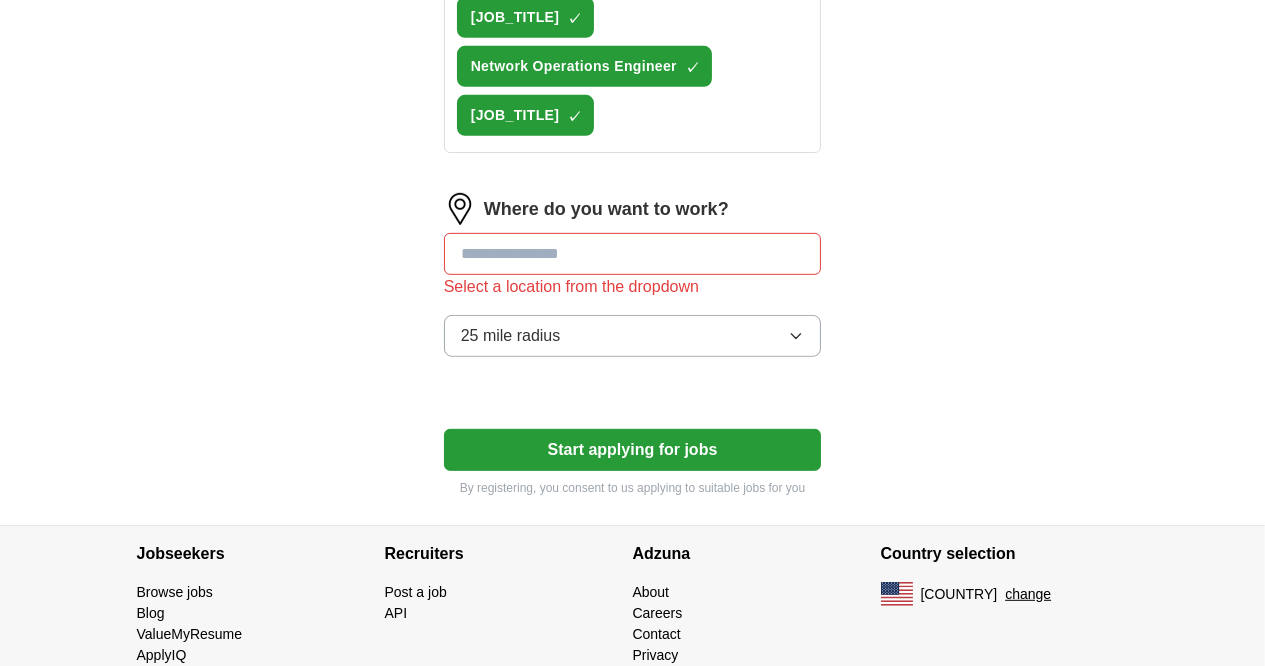 click on "Where do you want to work? Select a location from the dropdown 25 mile radius" at bounding box center [633, 283] 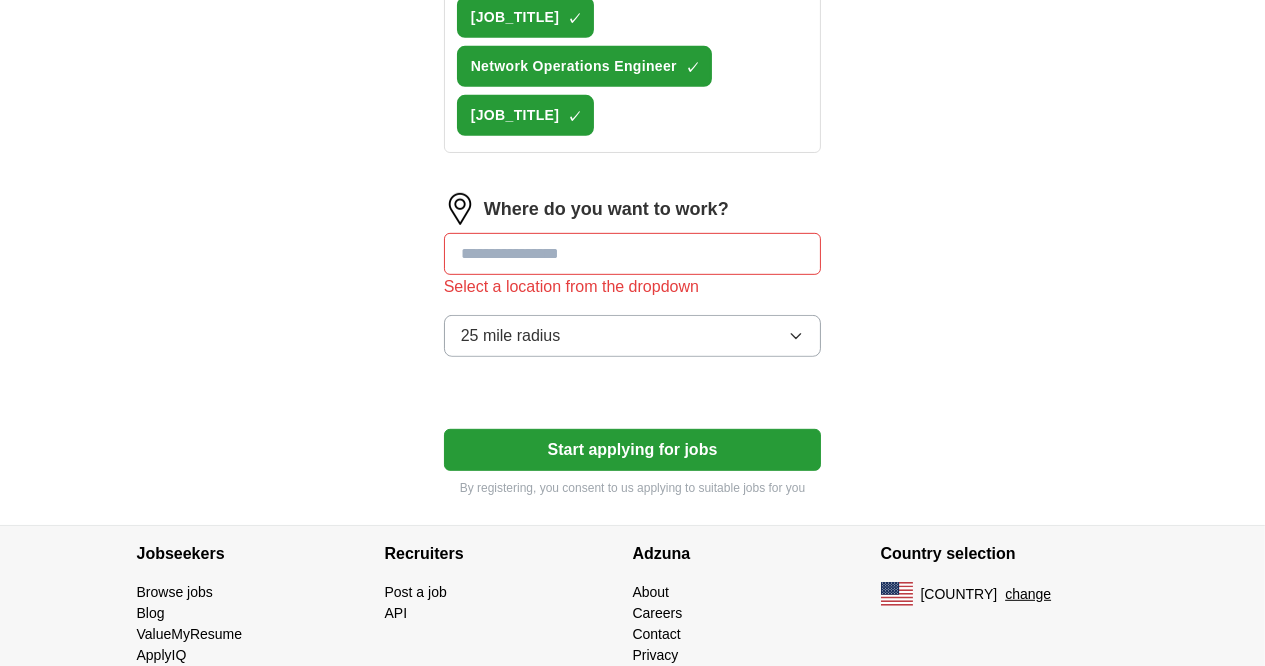 click on "Start applying for jobs" at bounding box center [633, 450] 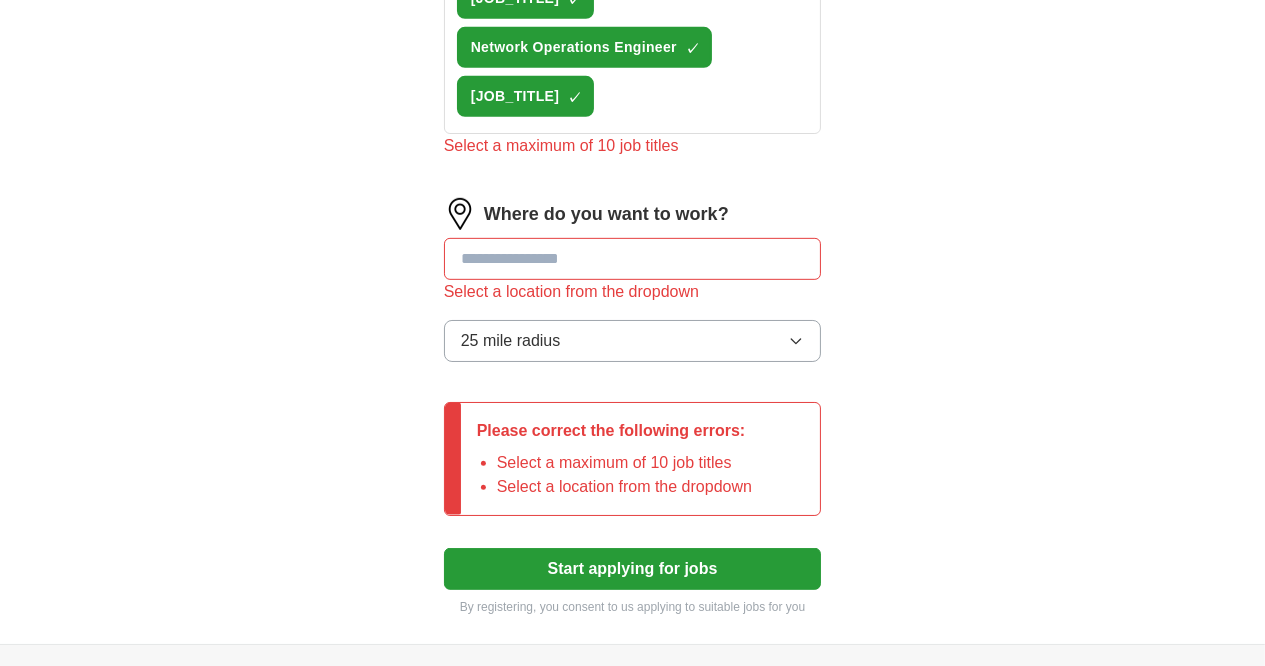 scroll, scrollTop: 1145, scrollLeft: 0, axis: vertical 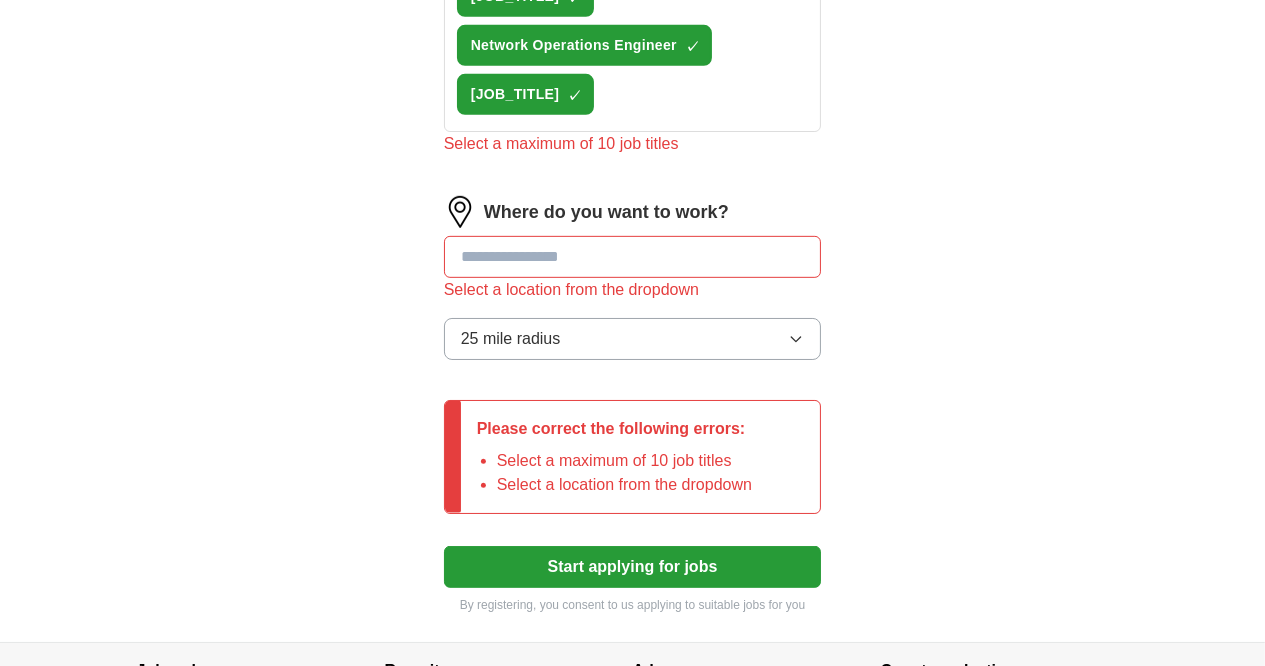 click at bounding box center (633, 257) 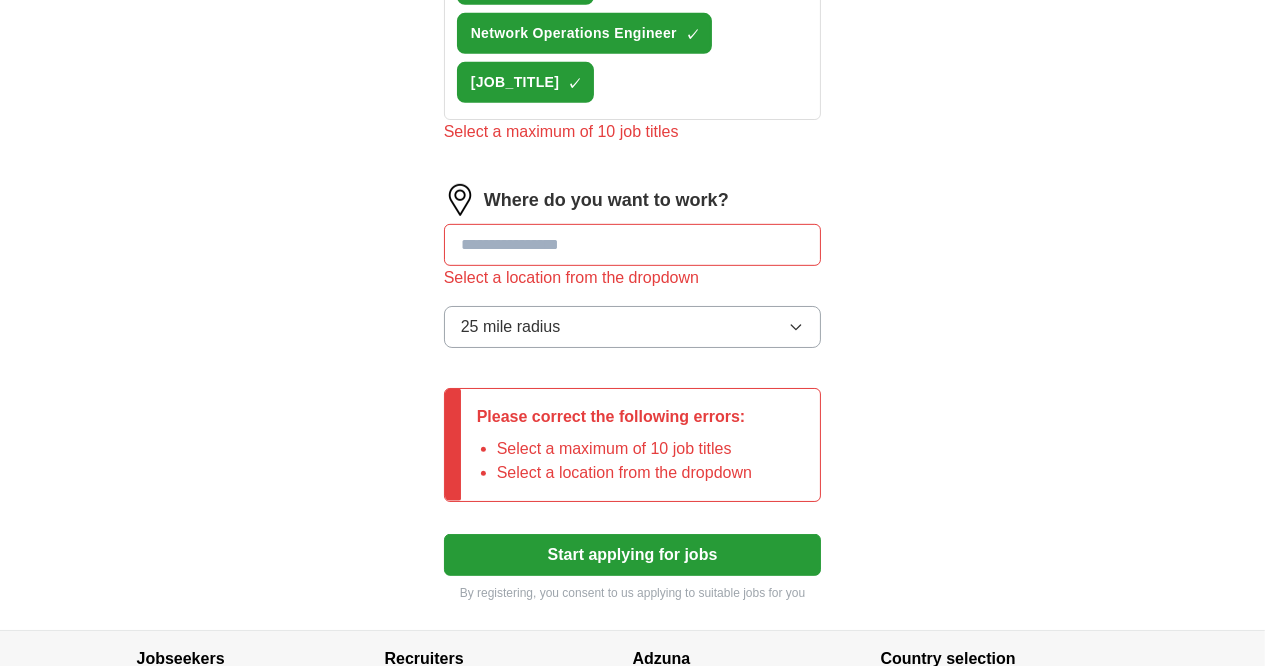 scroll, scrollTop: 1156, scrollLeft: 0, axis: vertical 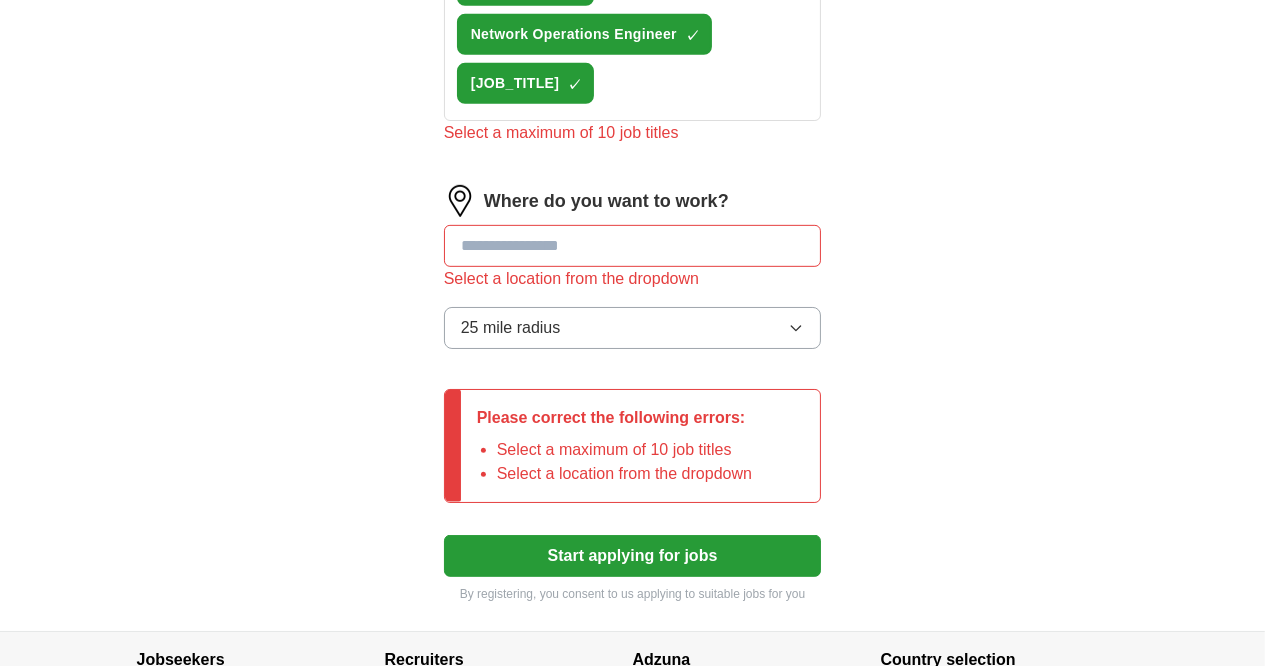 click at bounding box center (633, 246) 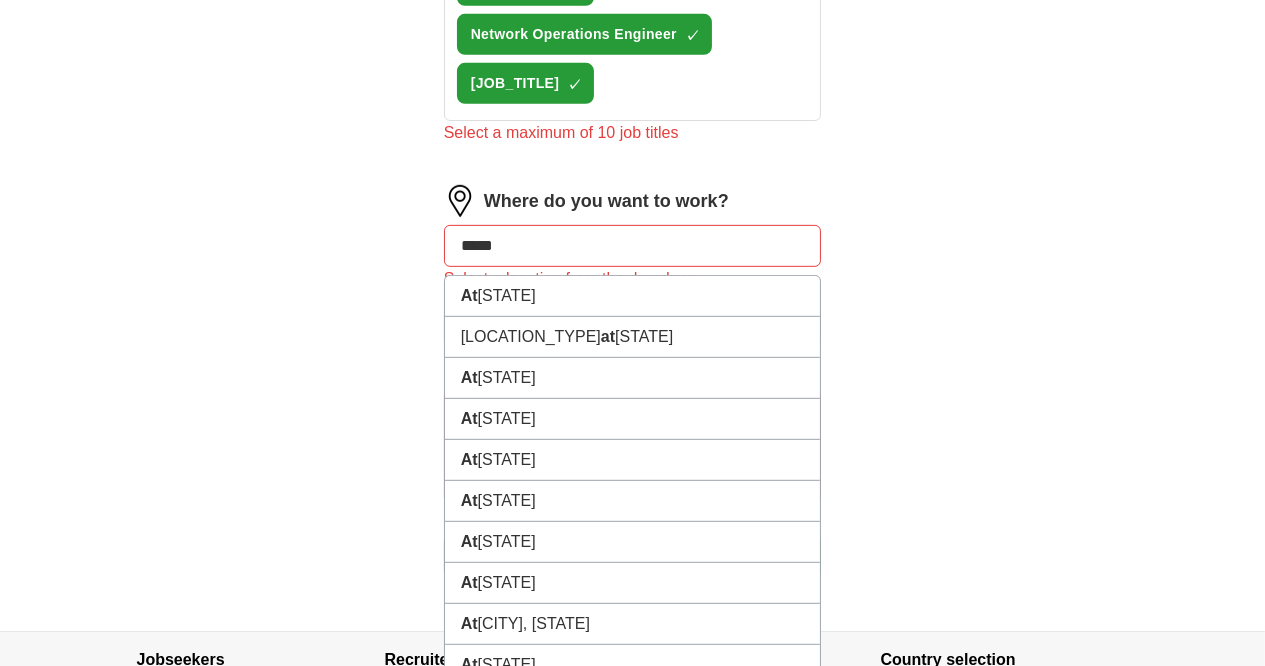 type on "******" 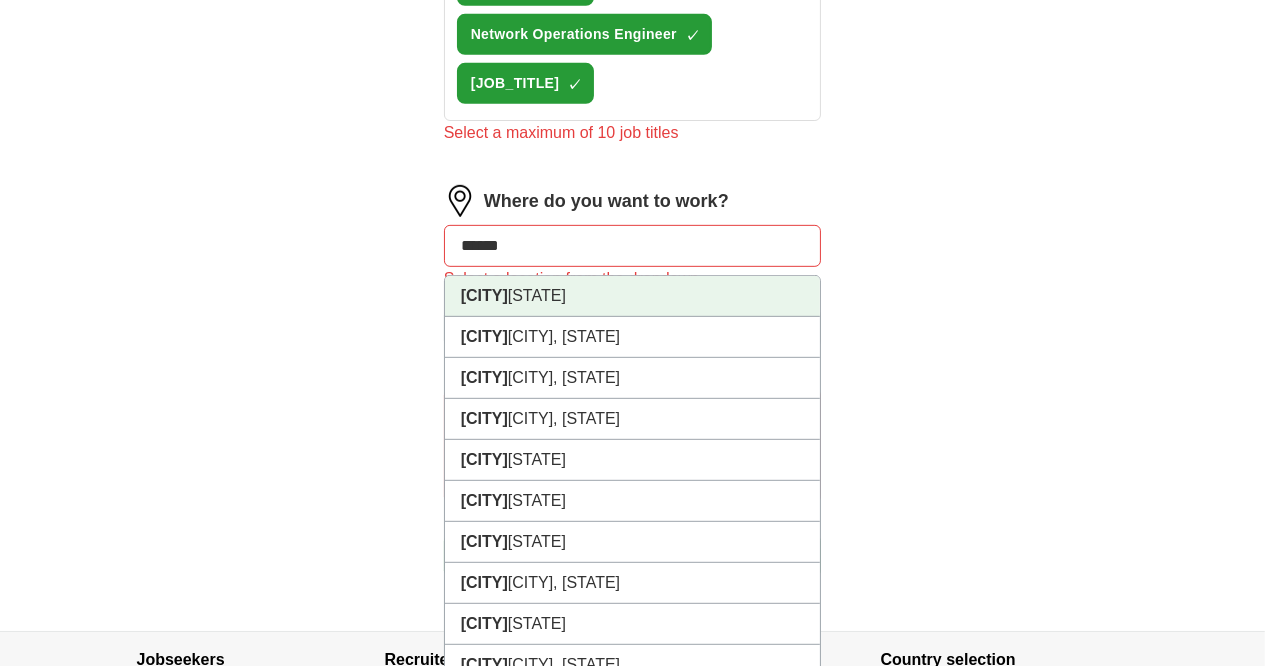 click on "[CITY]" at bounding box center (484, 295) 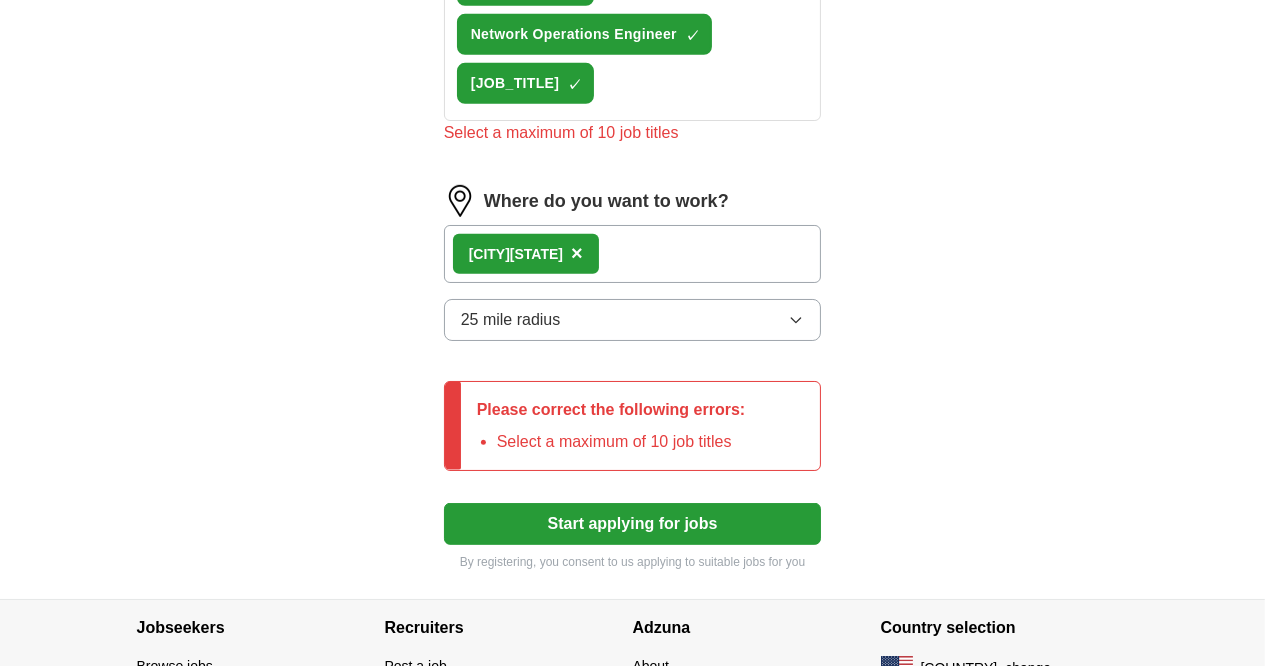 click on ", [STATE]" at bounding box center (633, 254) 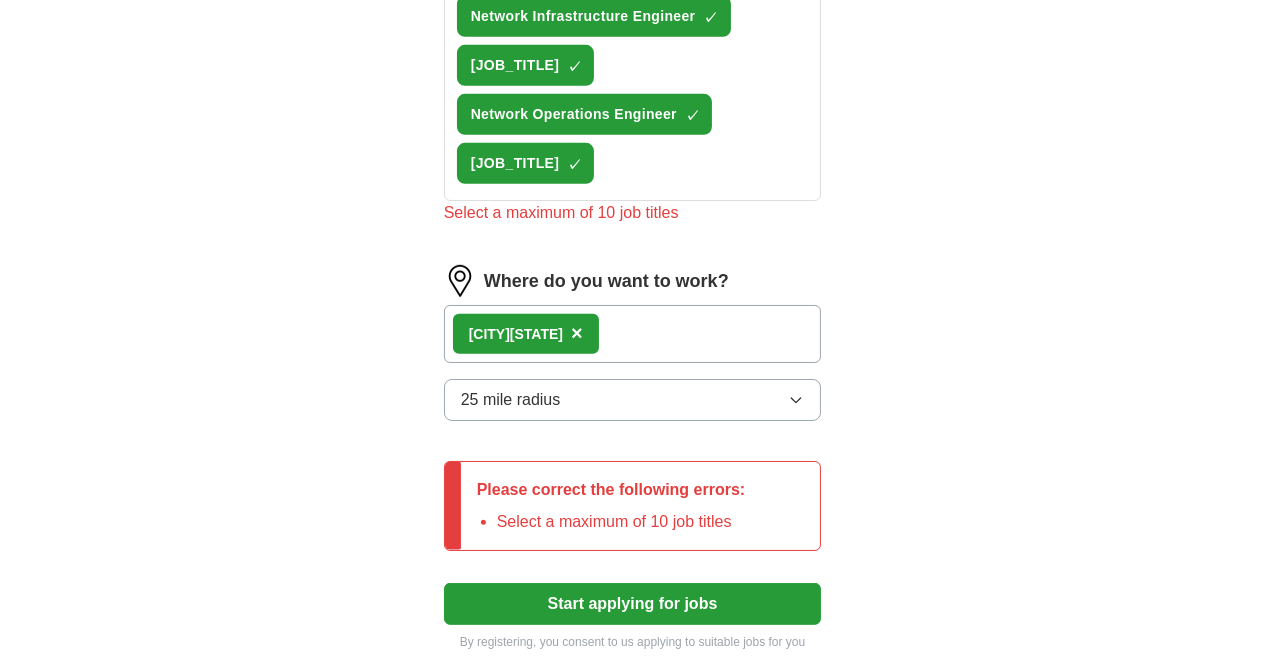 scroll, scrollTop: 1077, scrollLeft: 0, axis: vertical 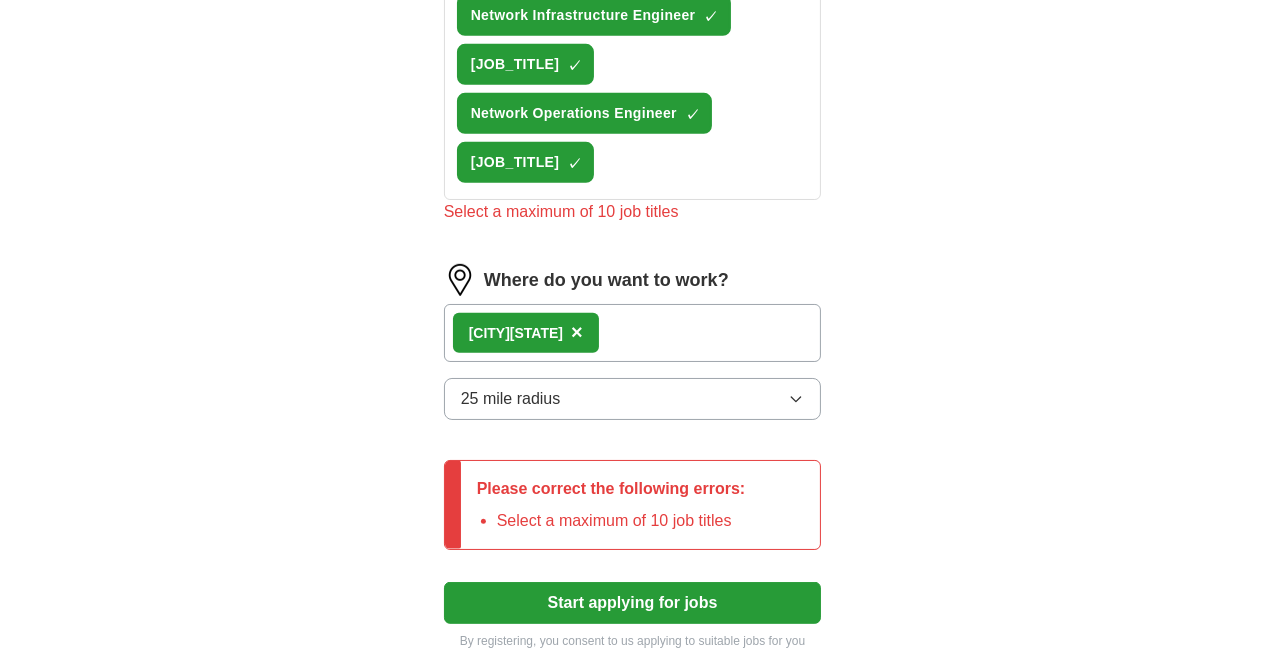click on "Start applying for jobs" at bounding box center (633, 603) 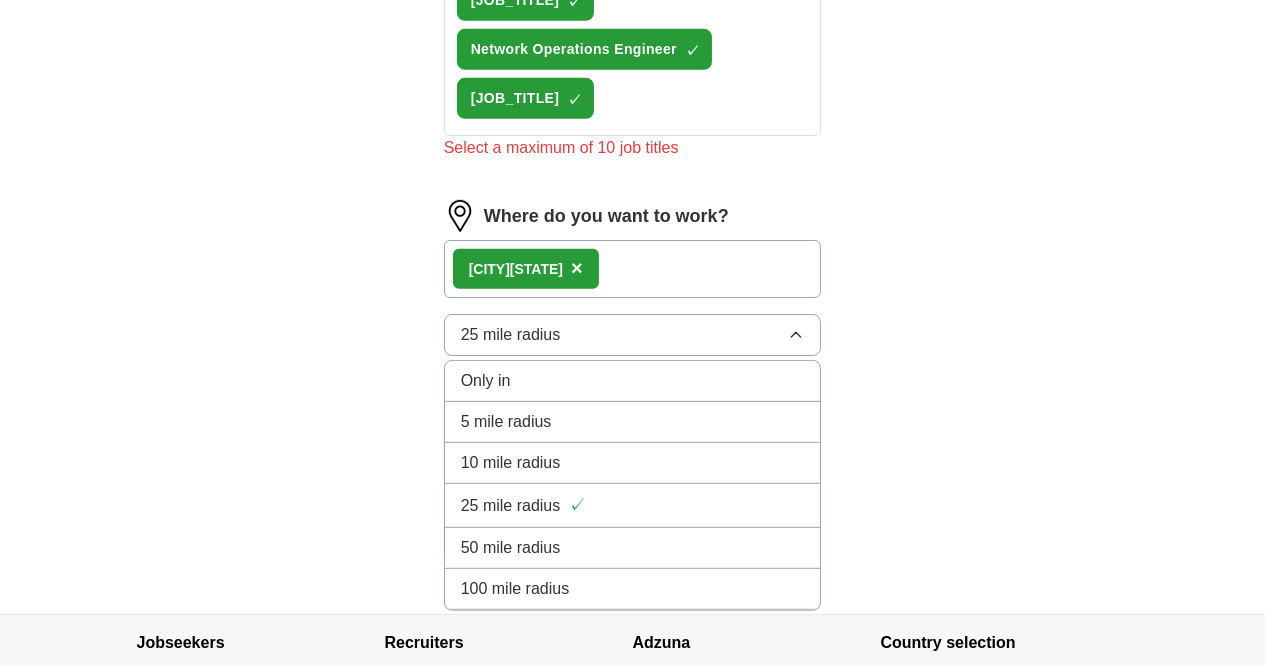 scroll, scrollTop: 1146, scrollLeft: 0, axis: vertical 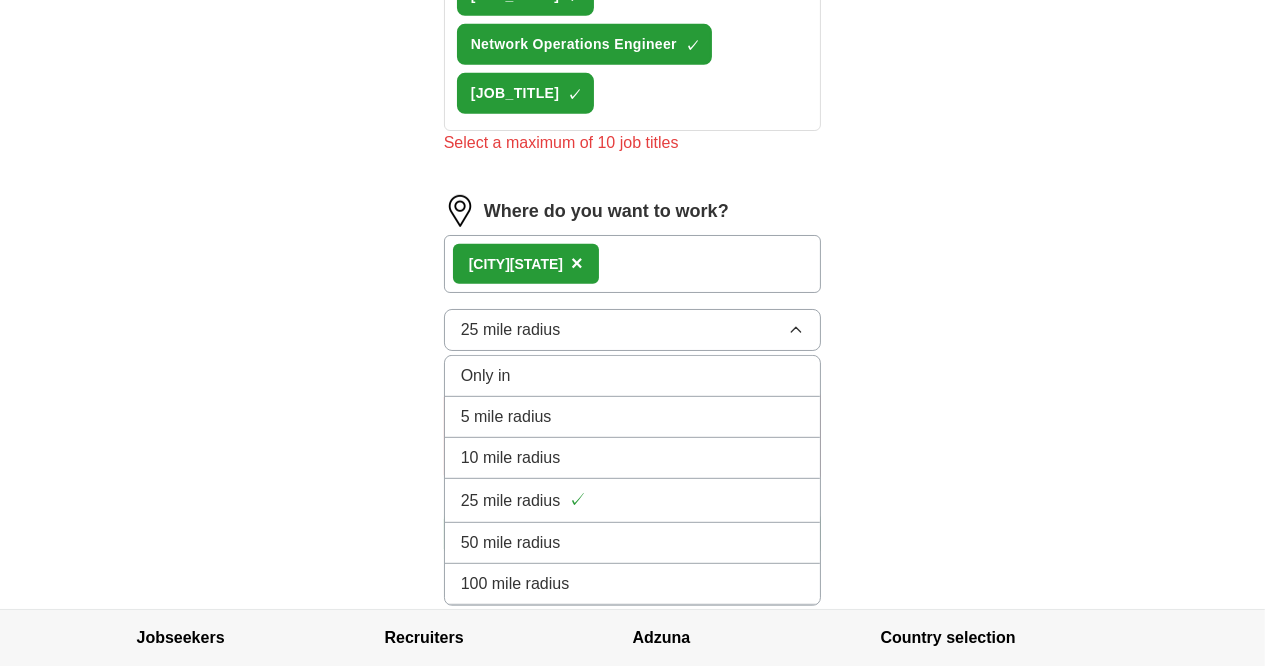click on "100 mile radius" at bounding box center [633, 584] 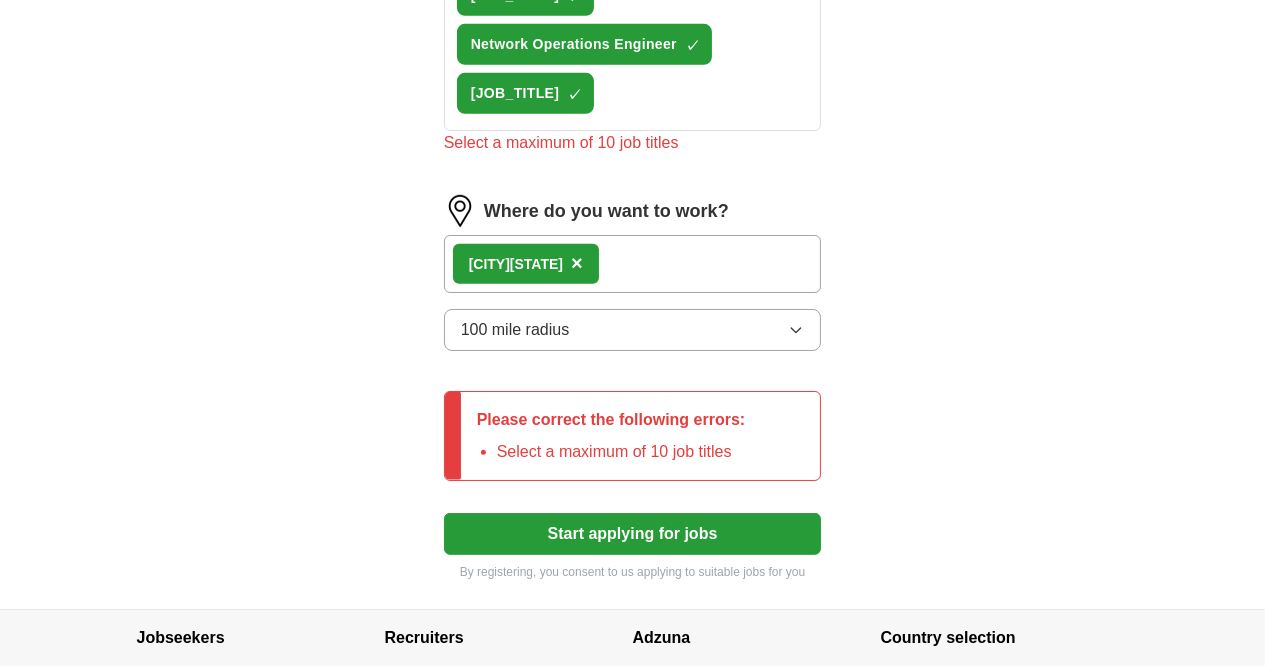 click on "Start applying for jobs" at bounding box center [633, 534] 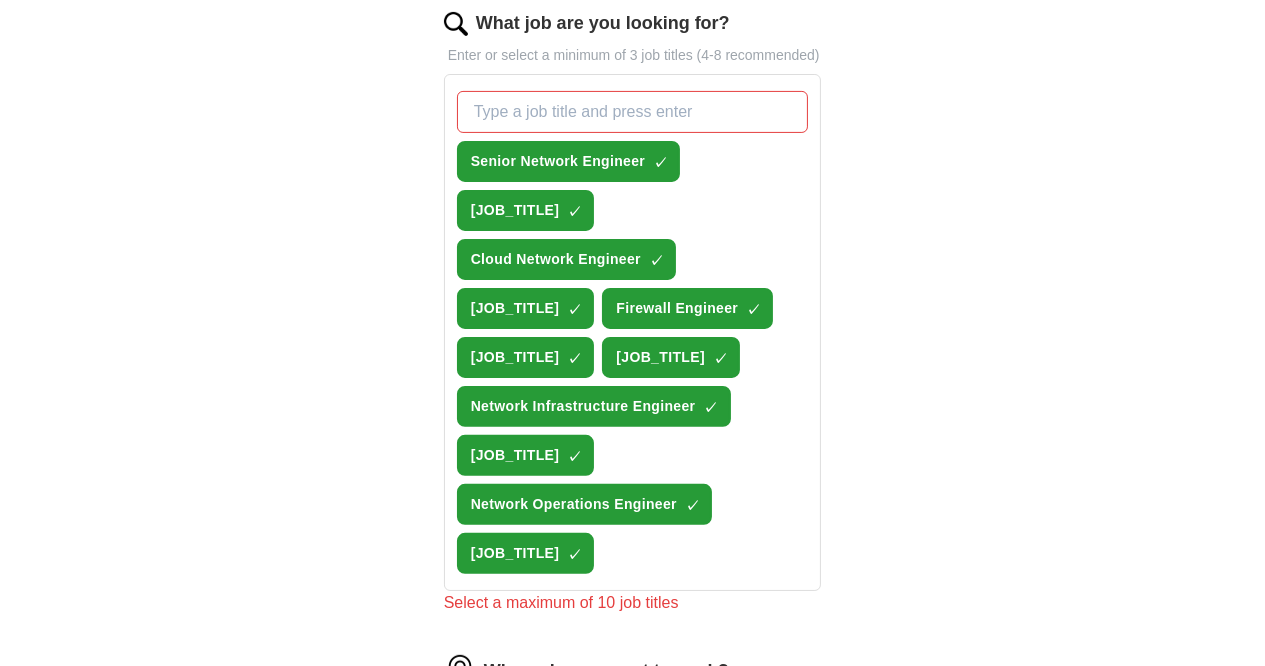 scroll, scrollTop: 674, scrollLeft: 0, axis: vertical 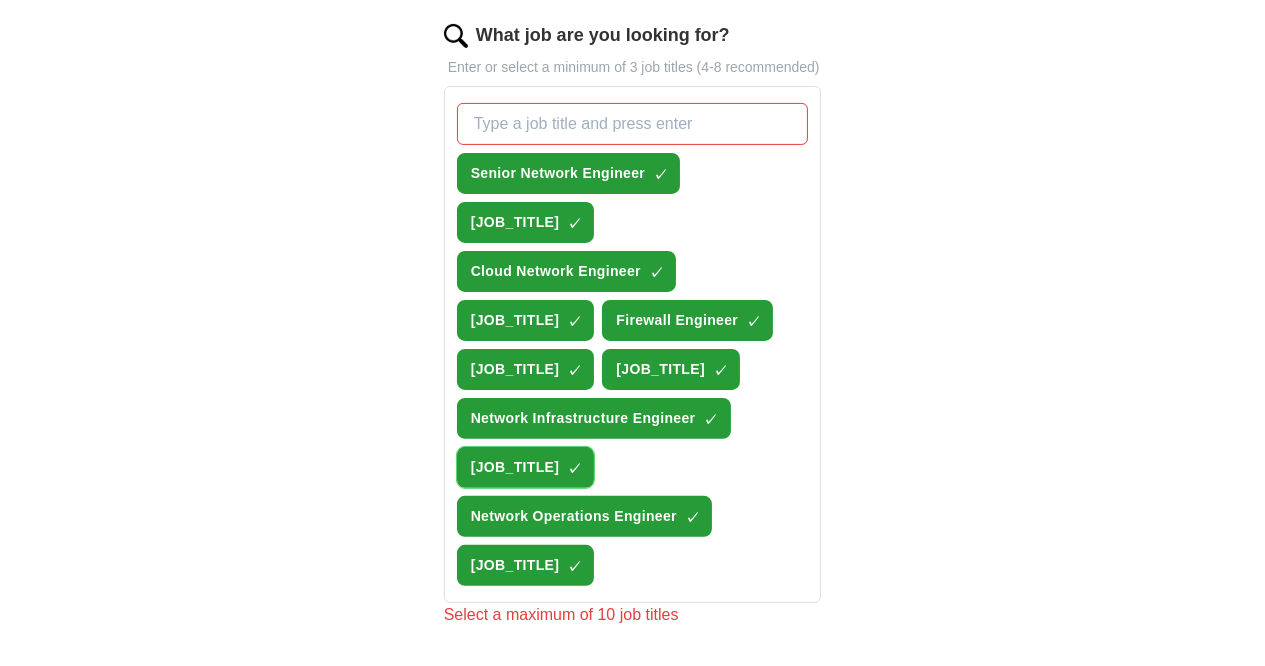 click on "×" at bounding box center (0, 0) 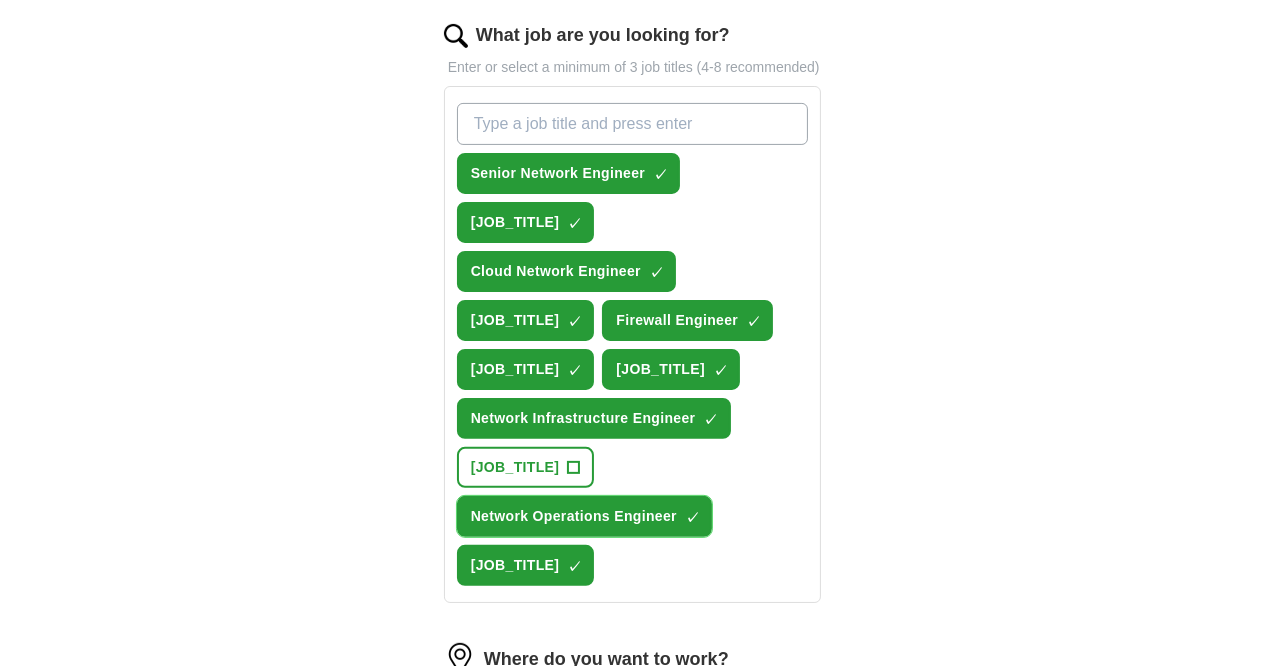 click on "×" at bounding box center [0, 0] 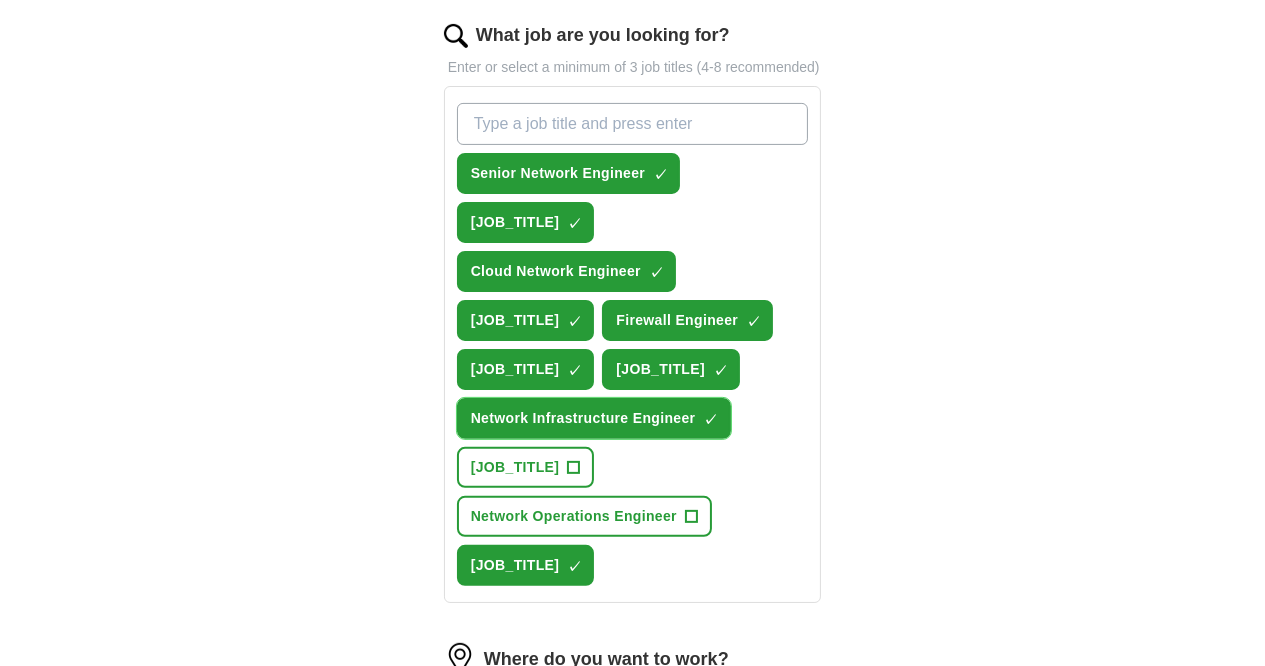 click on "×" at bounding box center (0, 0) 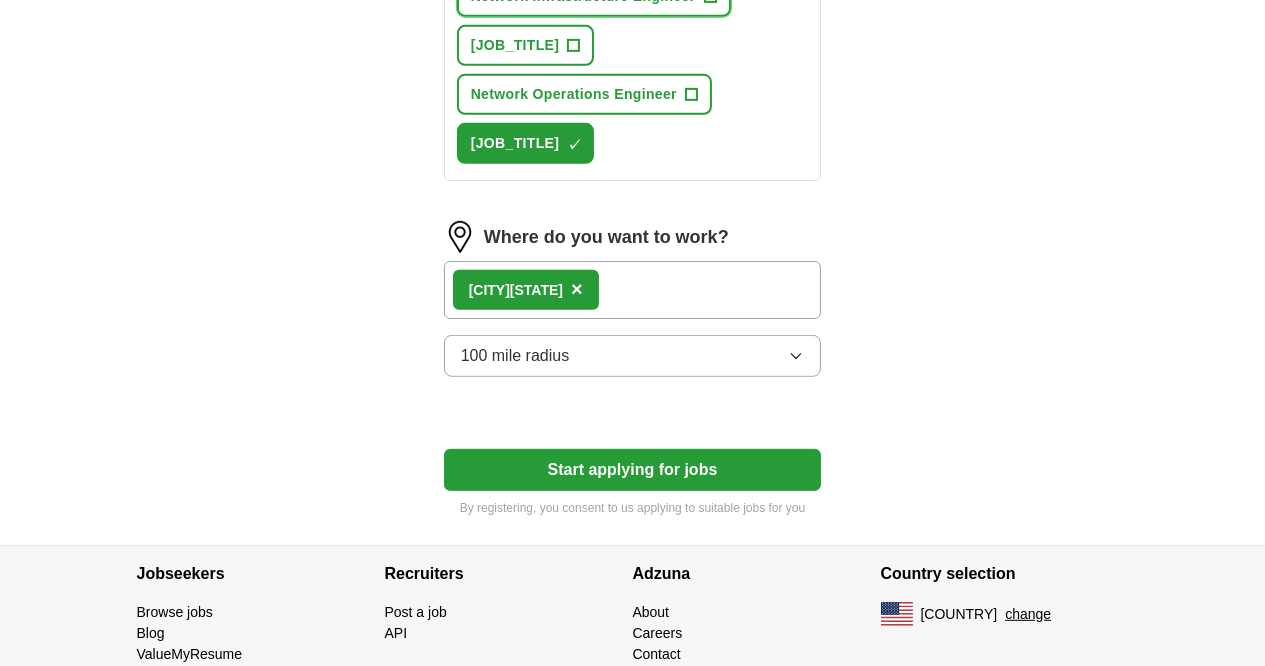 scroll, scrollTop: 1094, scrollLeft: 0, axis: vertical 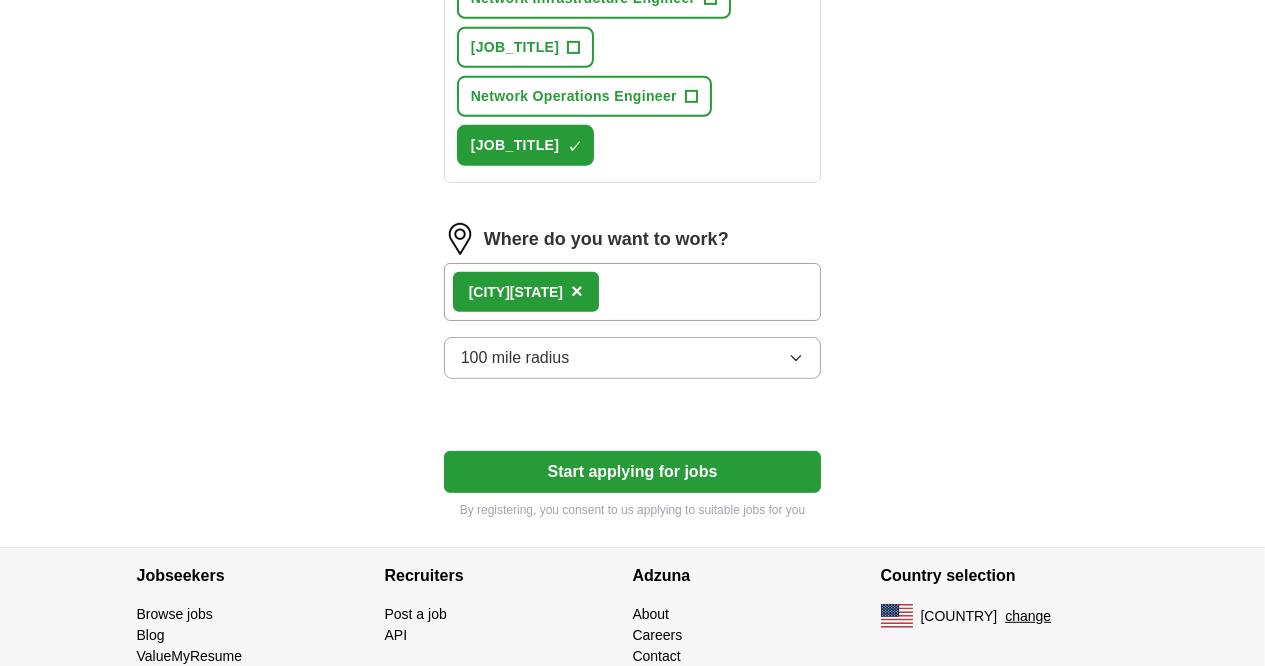 click on "Start applying for jobs" at bounding box center [633, 472] 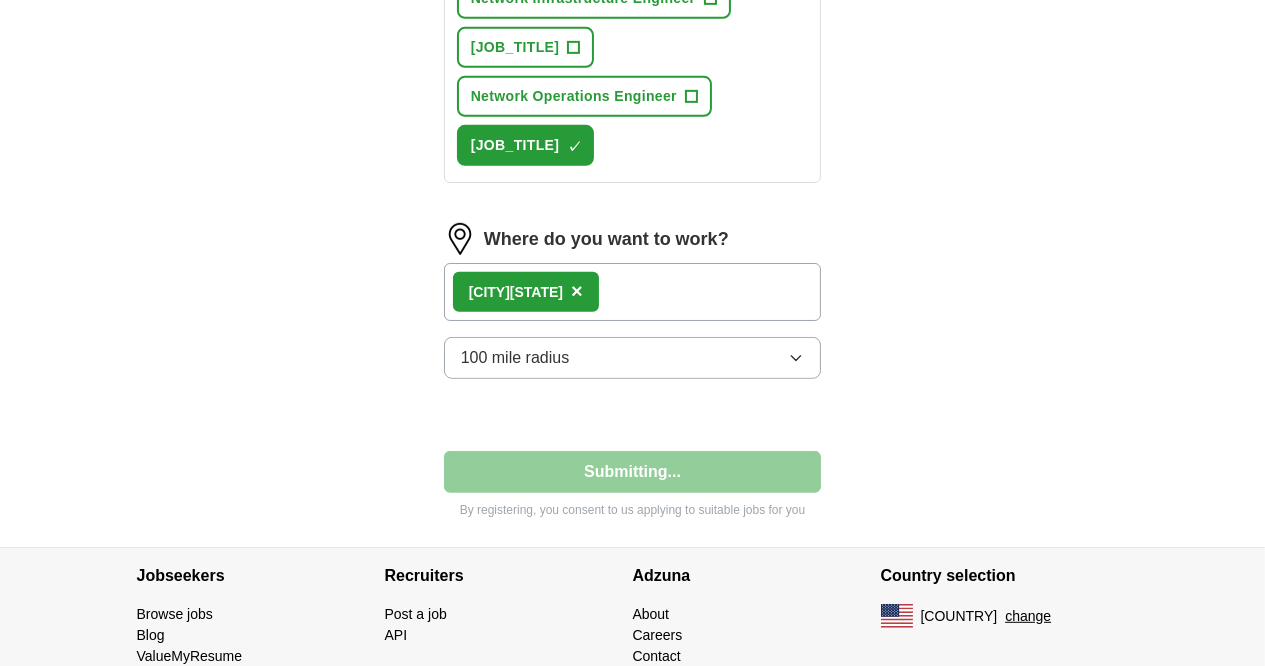 select on "**" 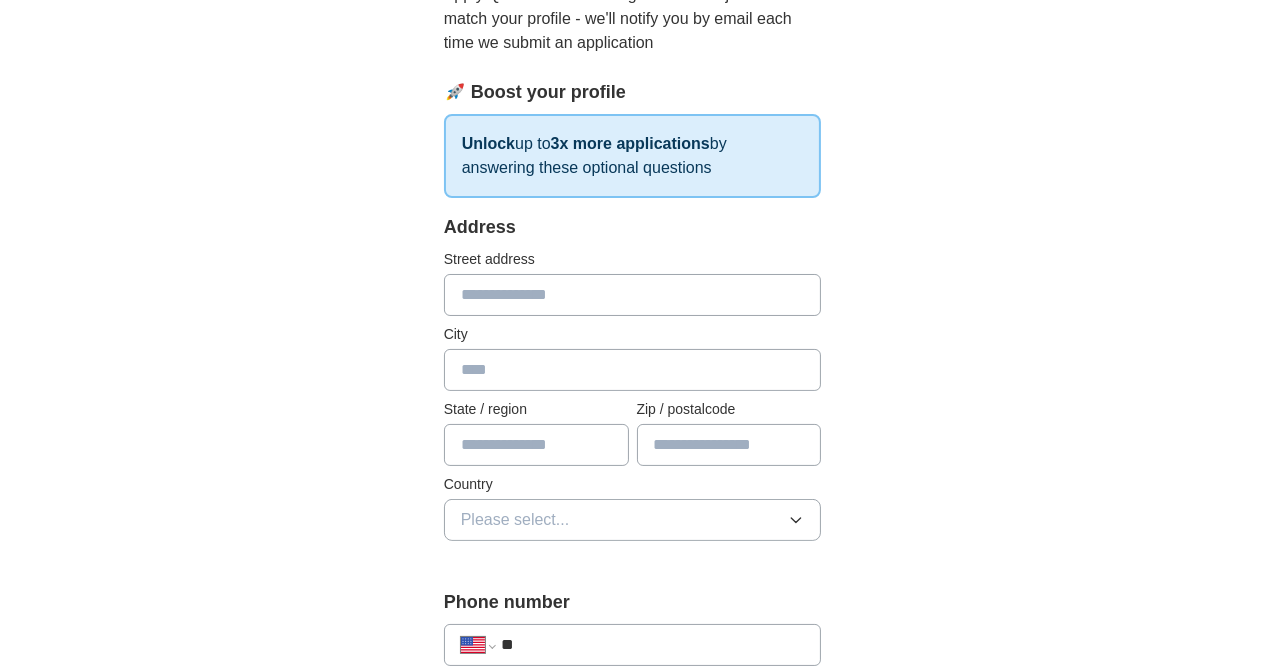 scroll, scrollTop: 252, scrollLeft: 0, axis: vertical 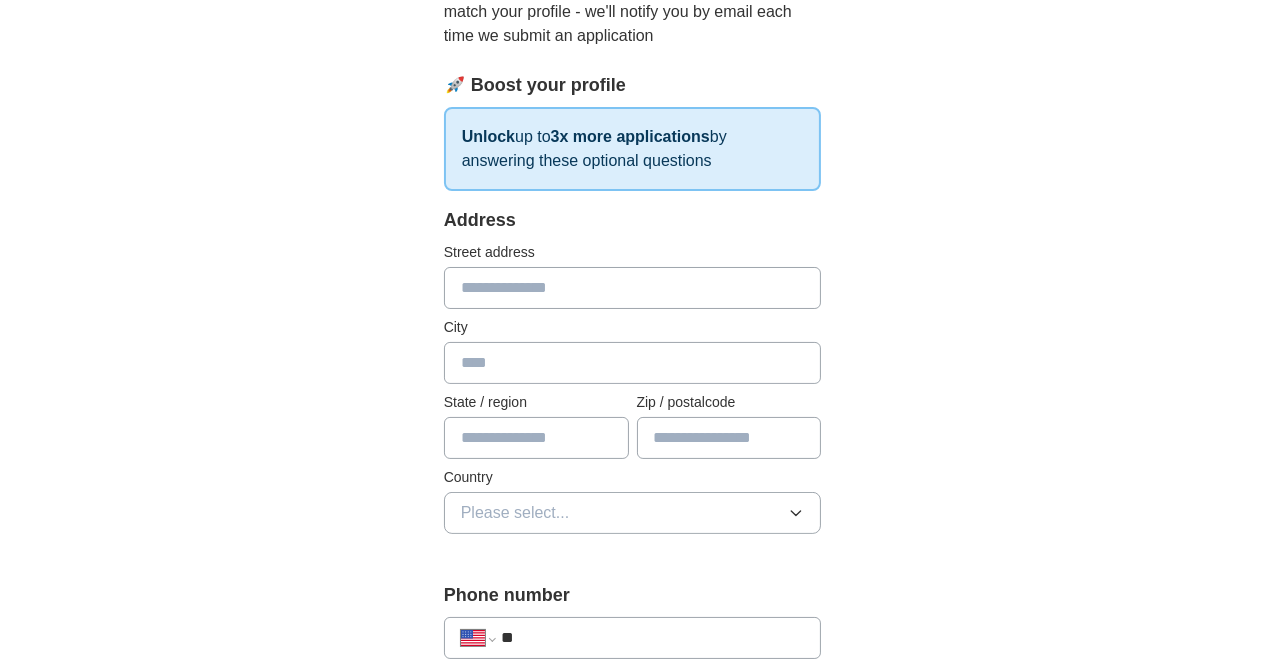 click at bounding box center (633, 288) 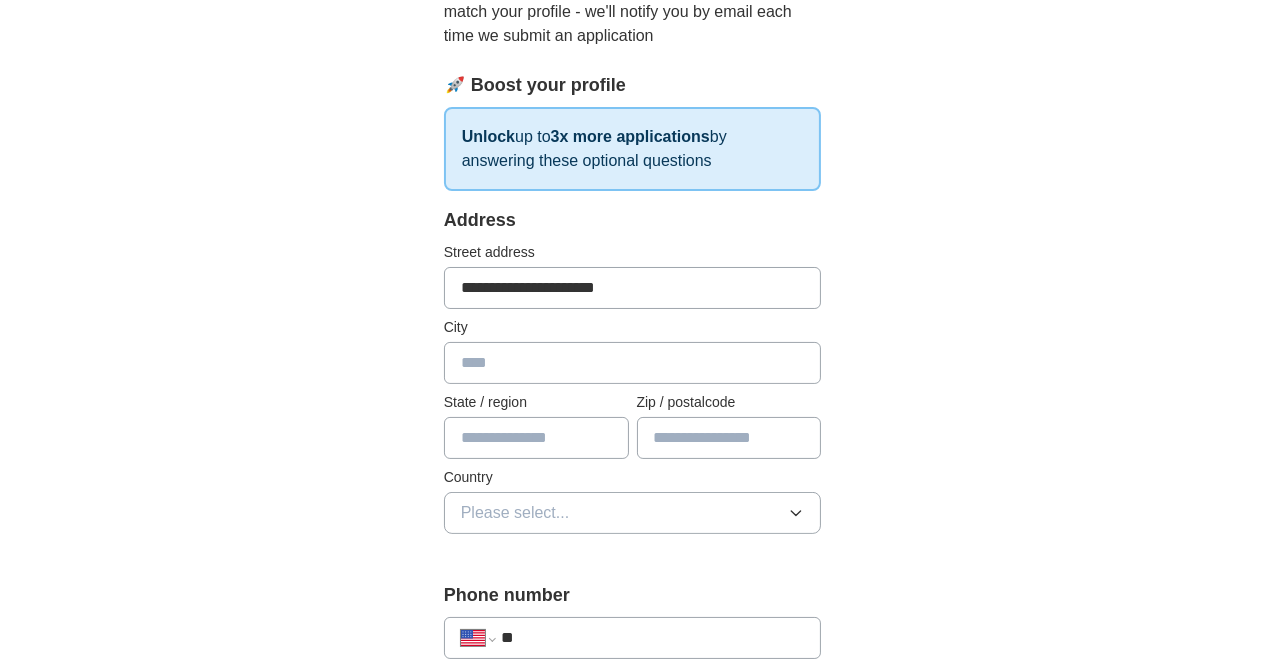type on "**********" 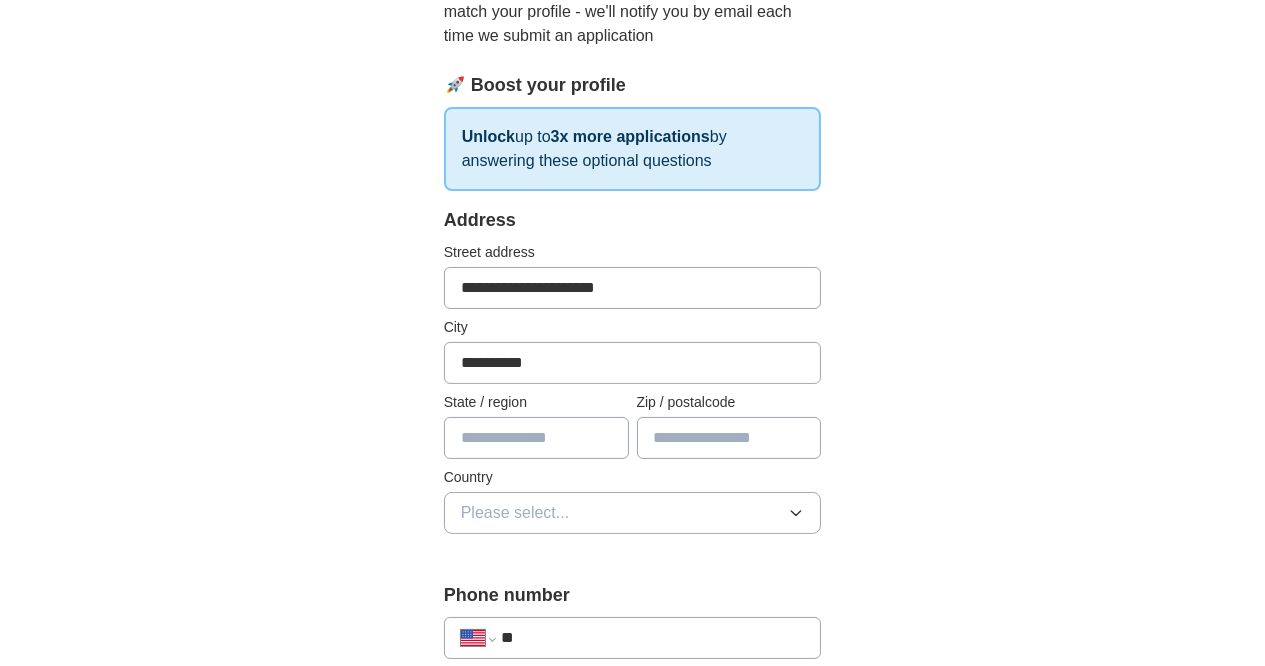 type on "**" 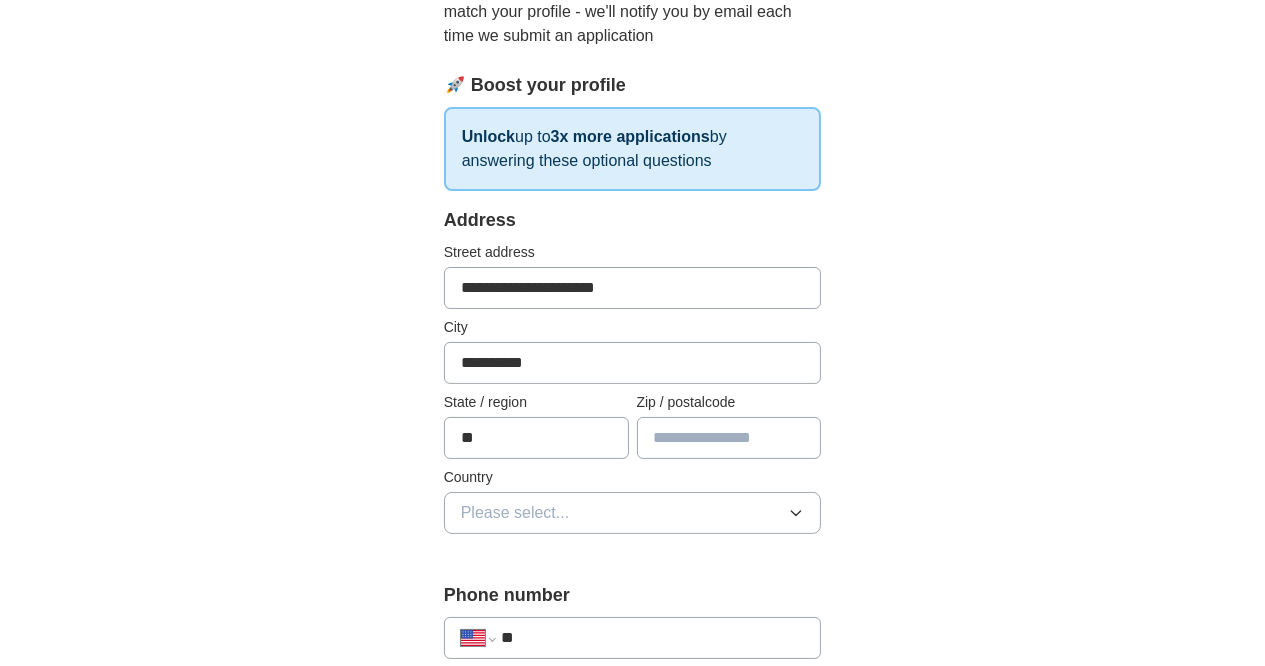 type on "*****" 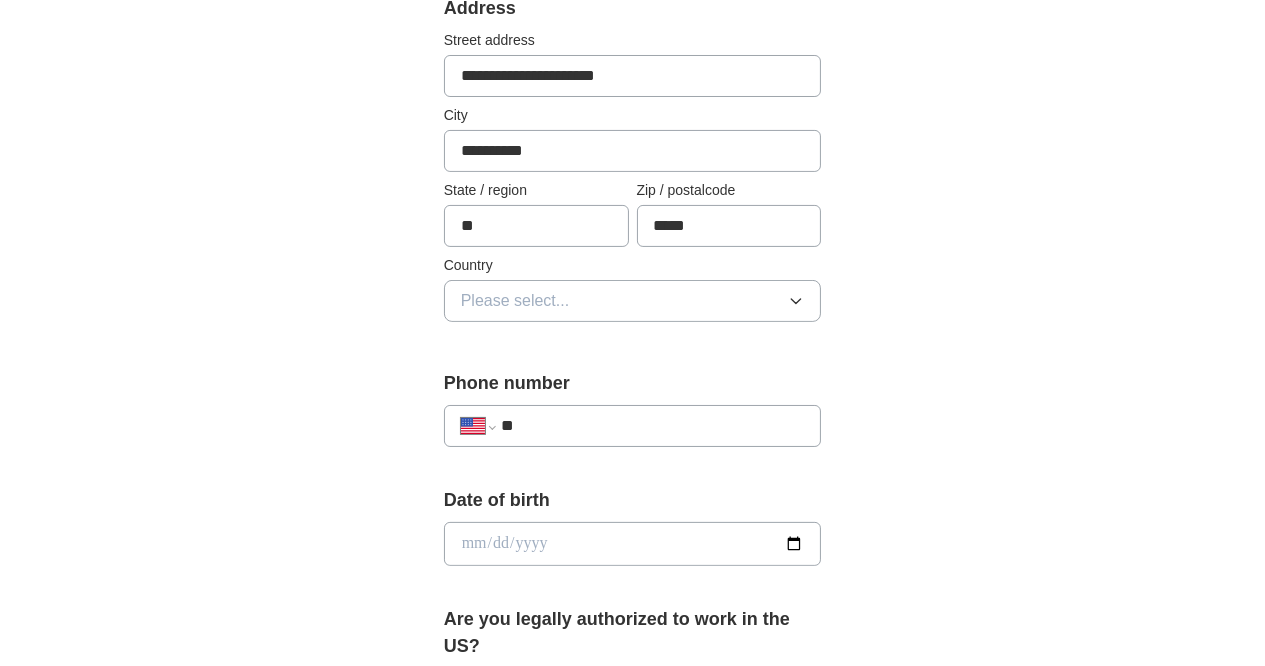 scroll, scrollTop: 474, scrollLeft: 0, axis: vertical 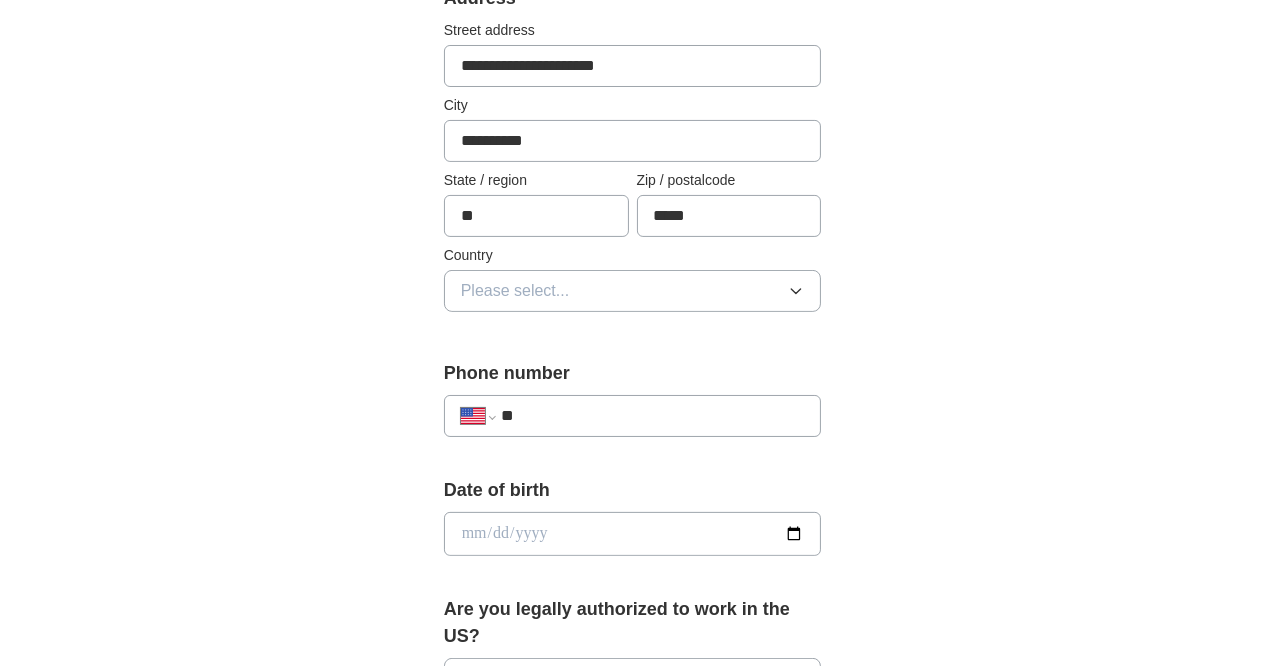 click on "Please select..." at bounding box center (515, 291) 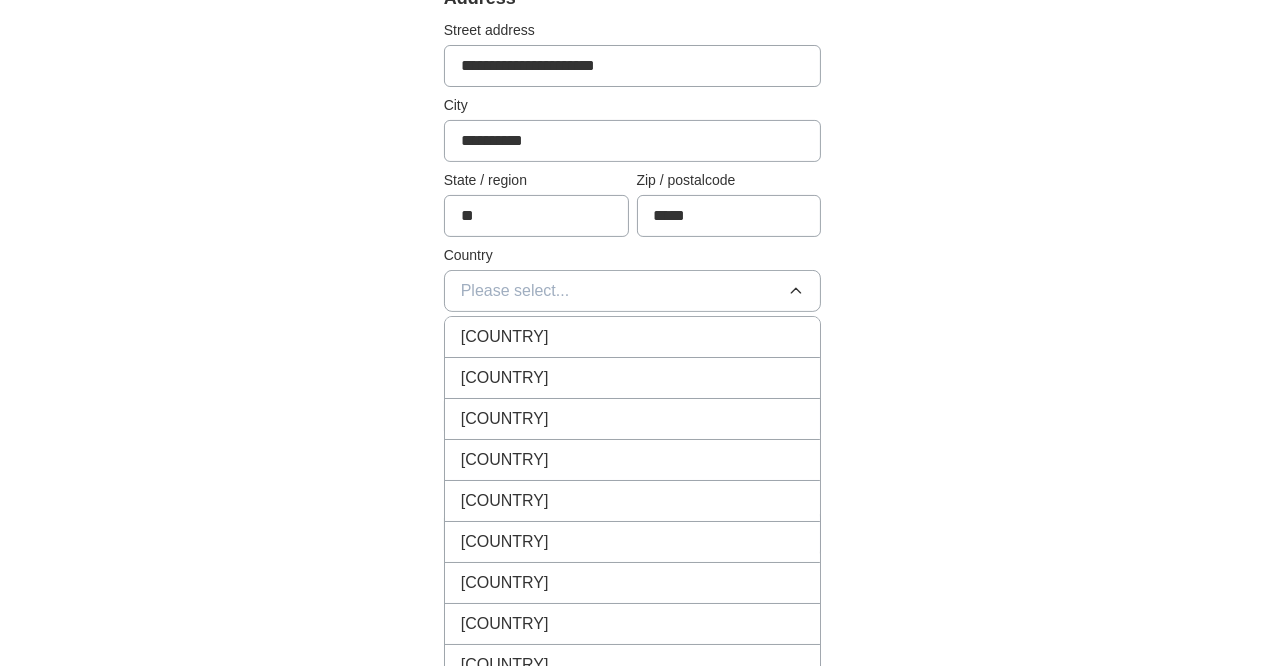 click on "[COUNTRY]" at bounding box center (633, 378) 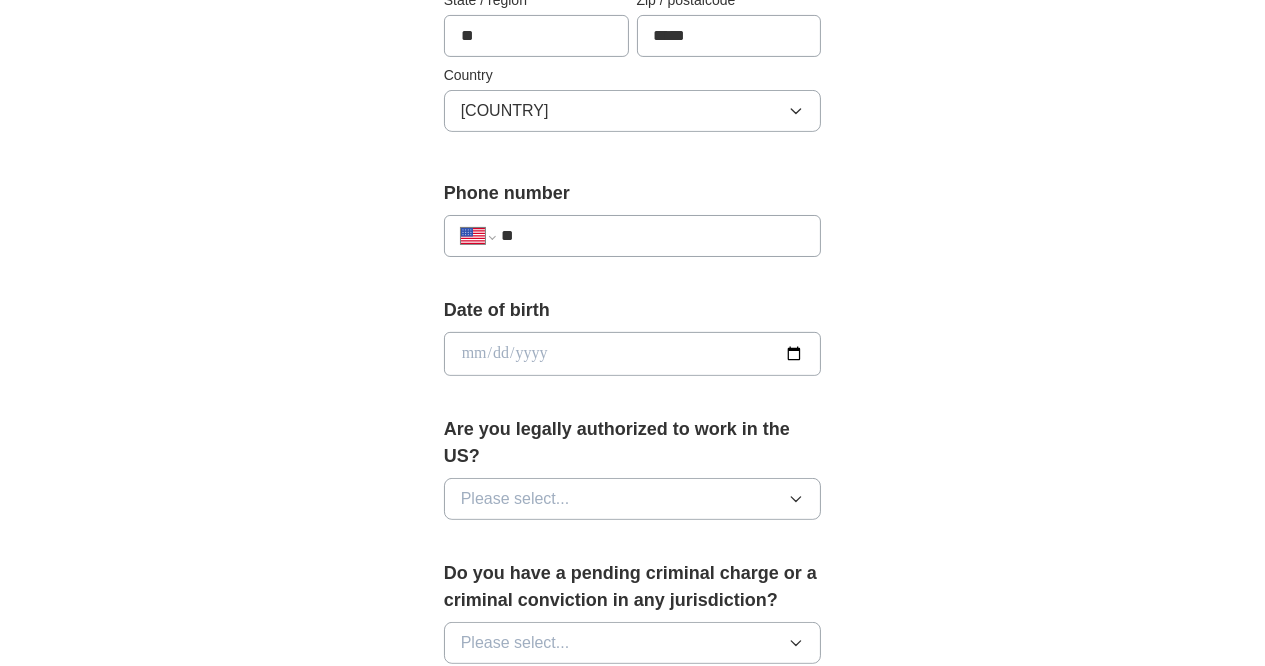 scroll, scrollTop: 661, scrollLeft: 0, axis: vertical 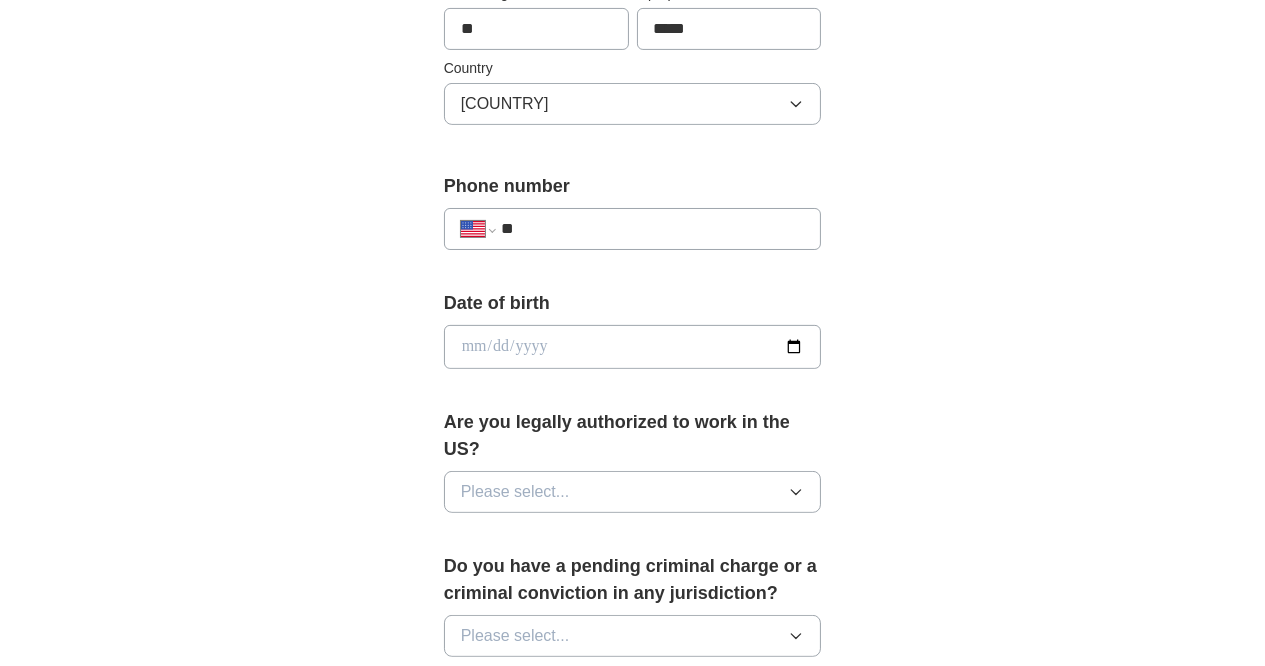 click on "**" at bounding box center (653, 229) 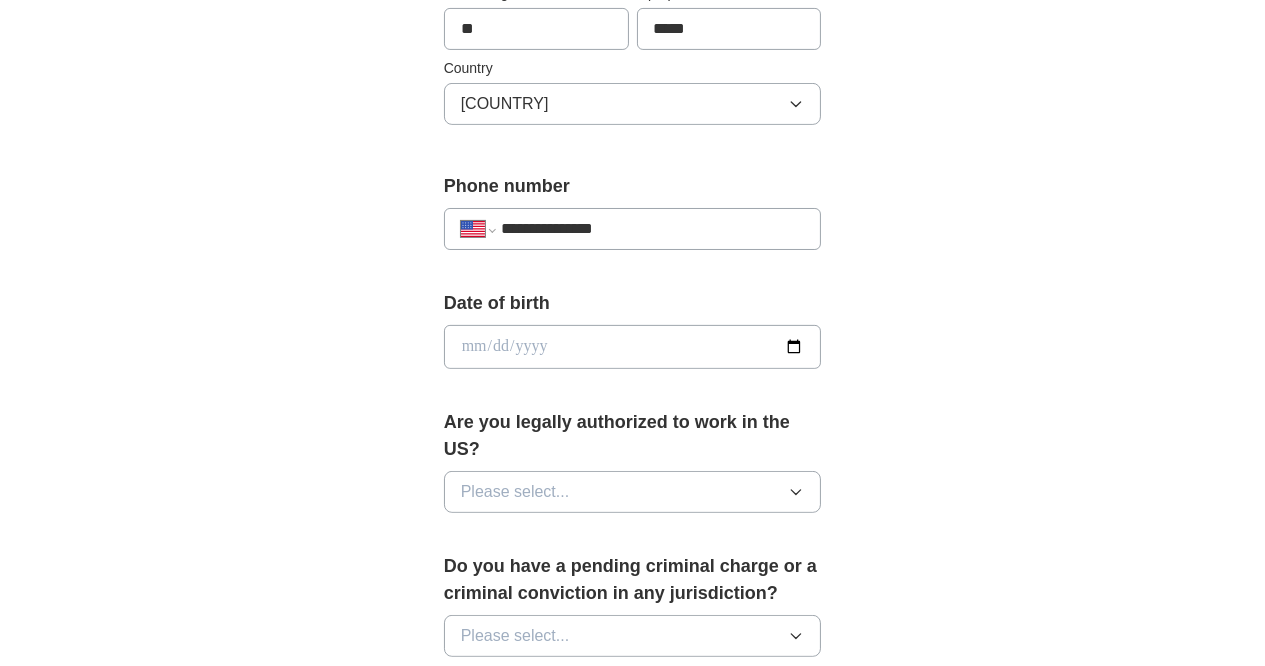 type on "**********" 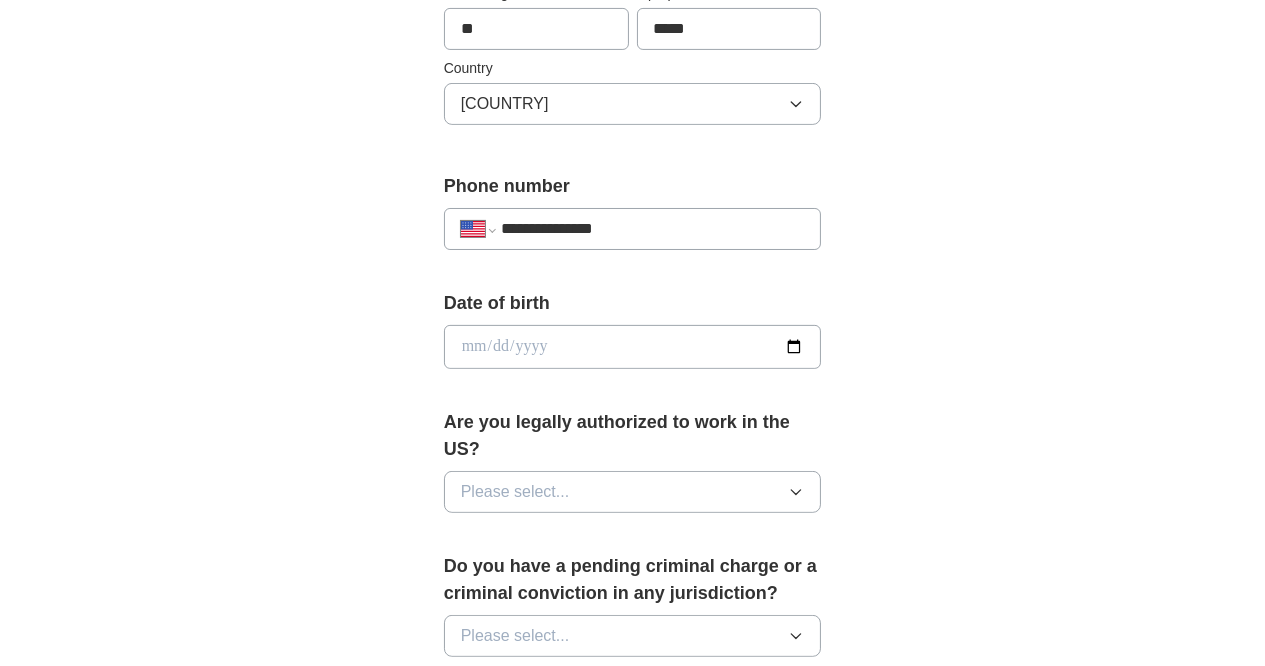 click at bounding box center (633, 347) 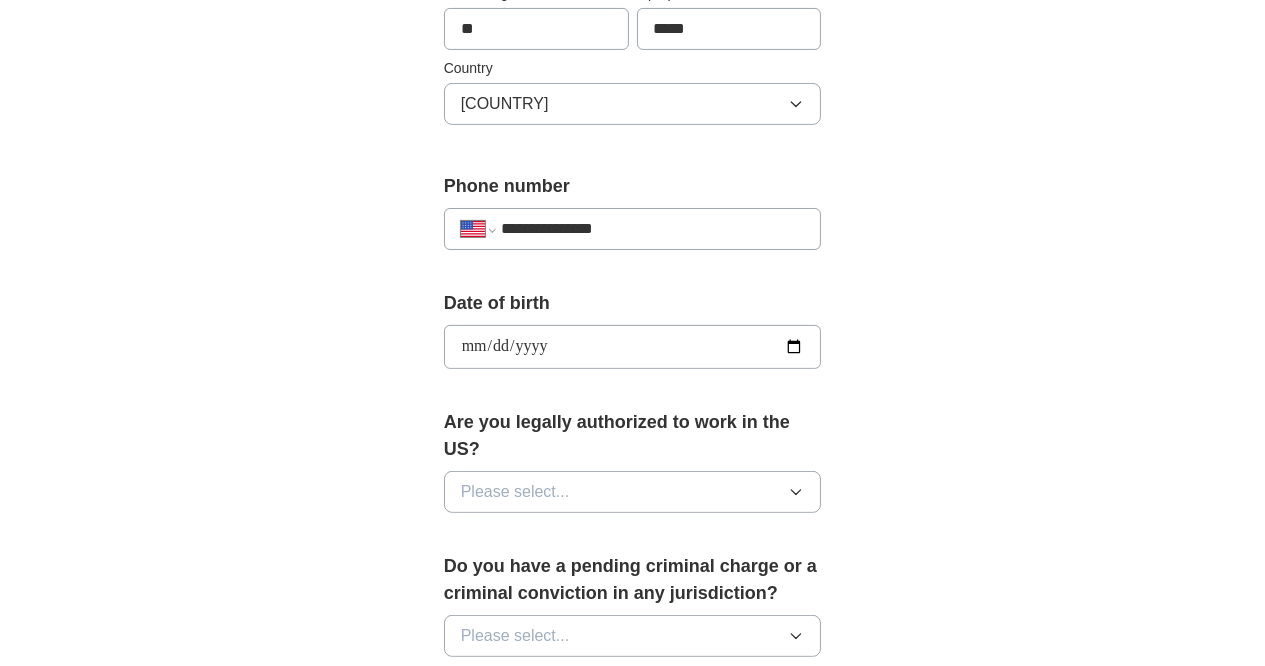 type on "**********" 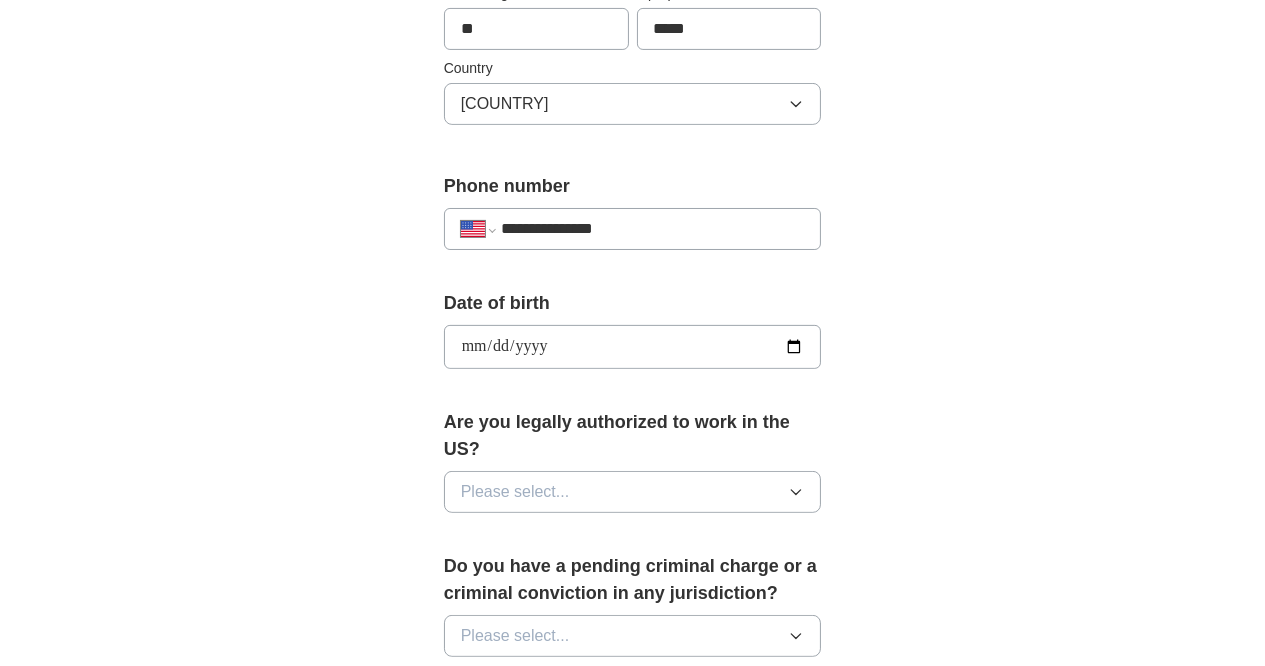 scroll, scrollTop: 802, scrollLeft: 0, axis: vertical 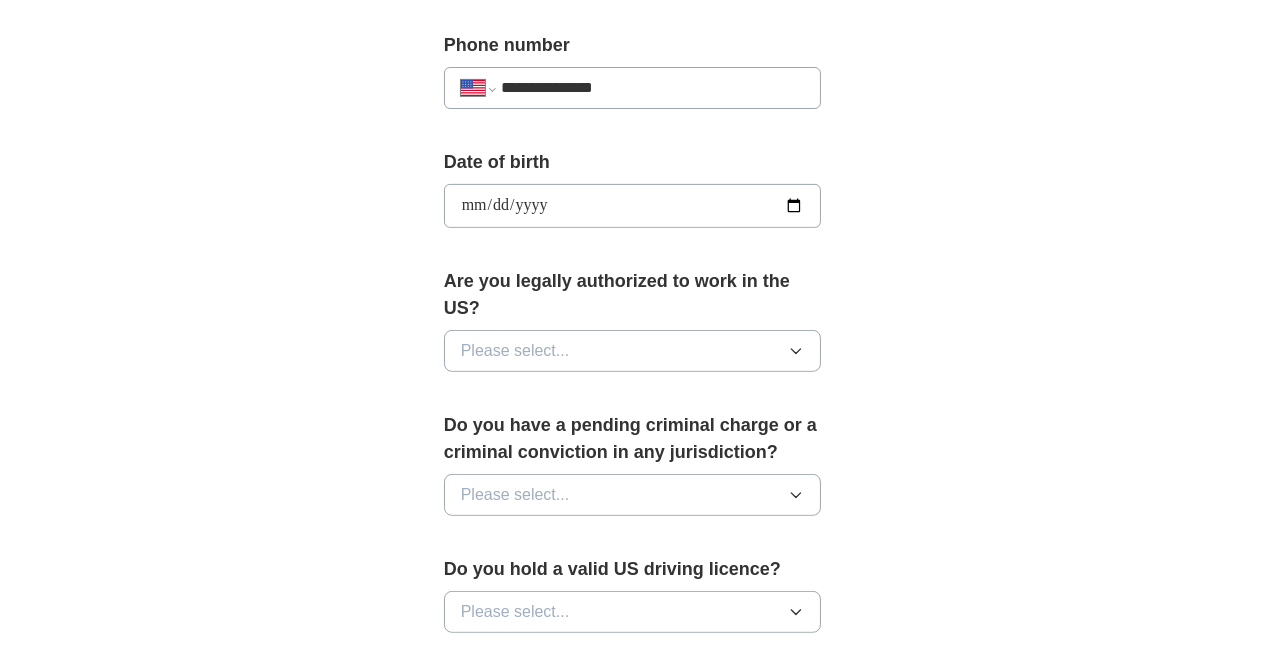 click on "Please select..." at bounding box center [633, 351] 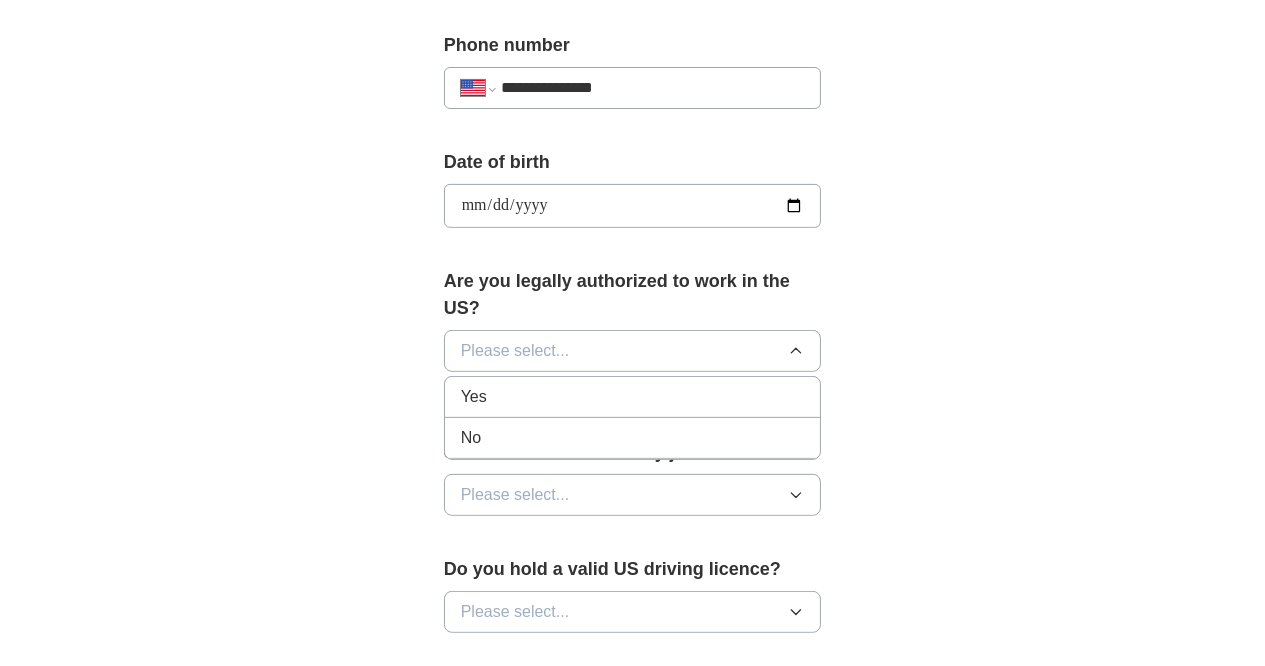 click on "Yes" at bounding box center [633, 397] 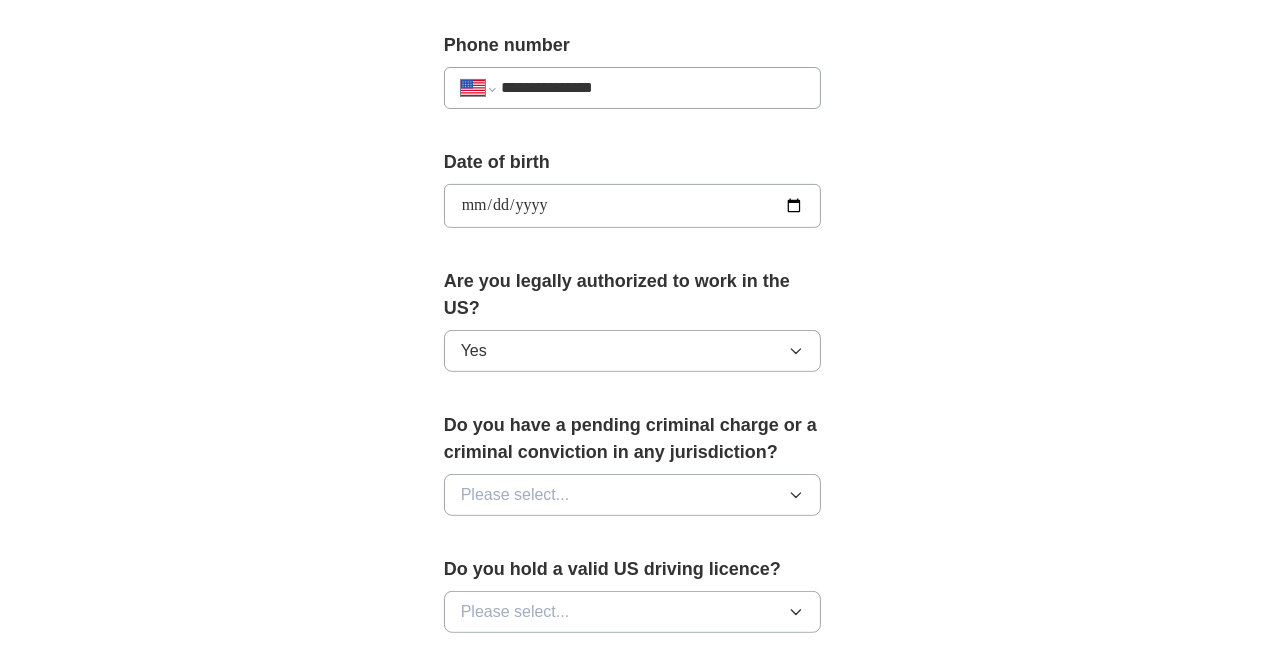 click on "Please select..." at bounding box center (633, 495) 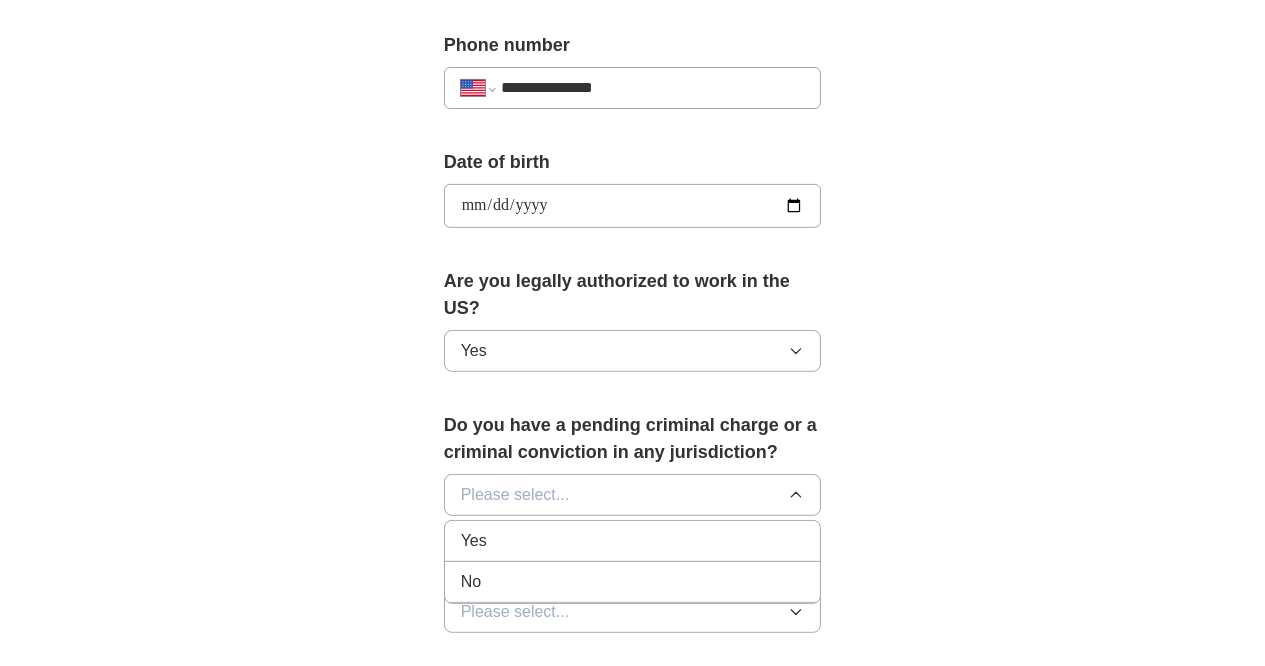 click on "No" at bounding box center (633, 582) 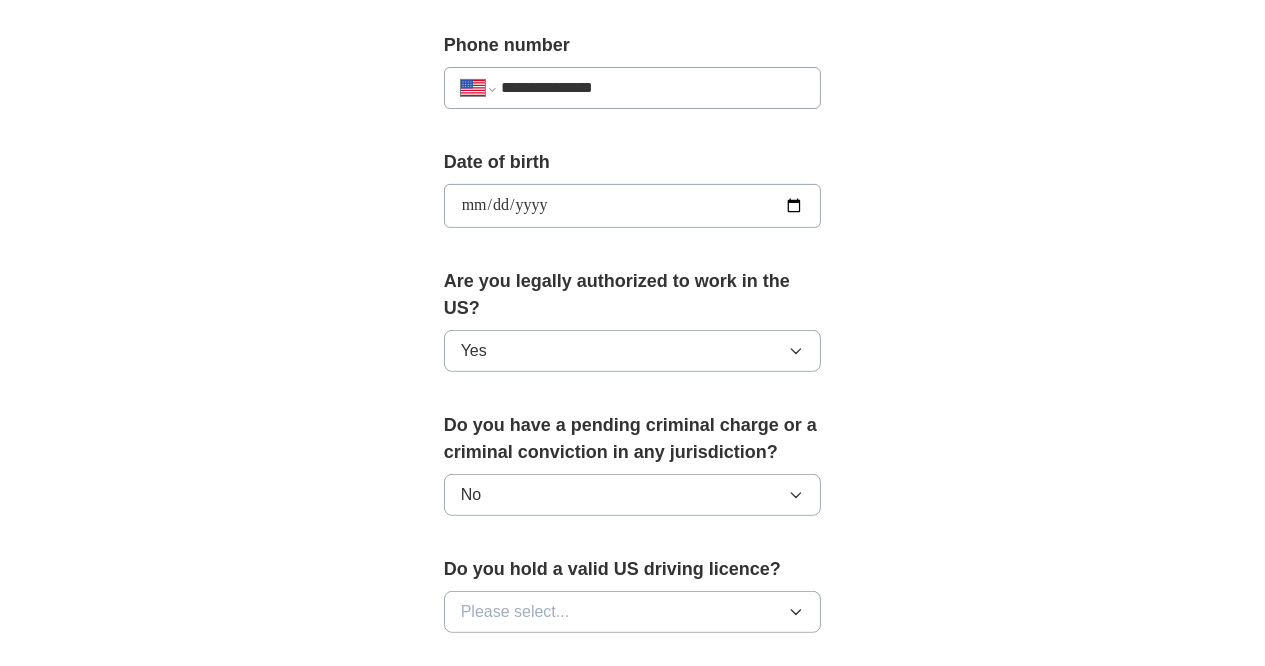 click on "Please select..." at bounding box center (633, 612) 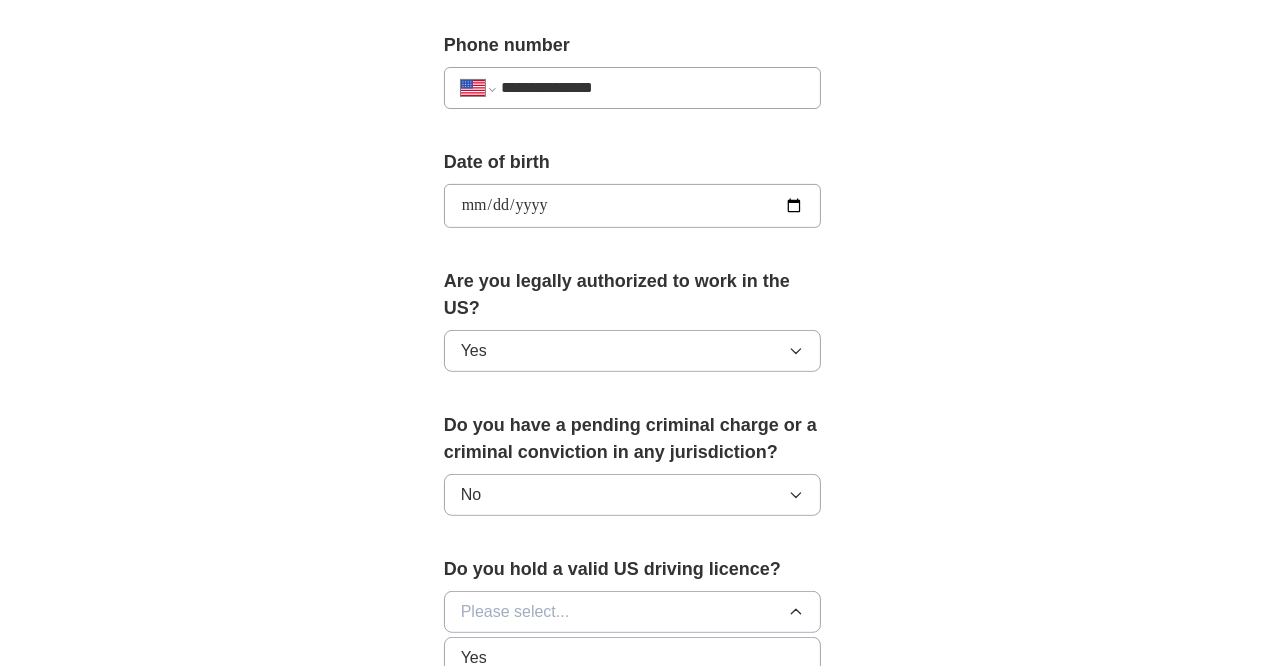 click on "Yes" at bounding box center (633, 658) 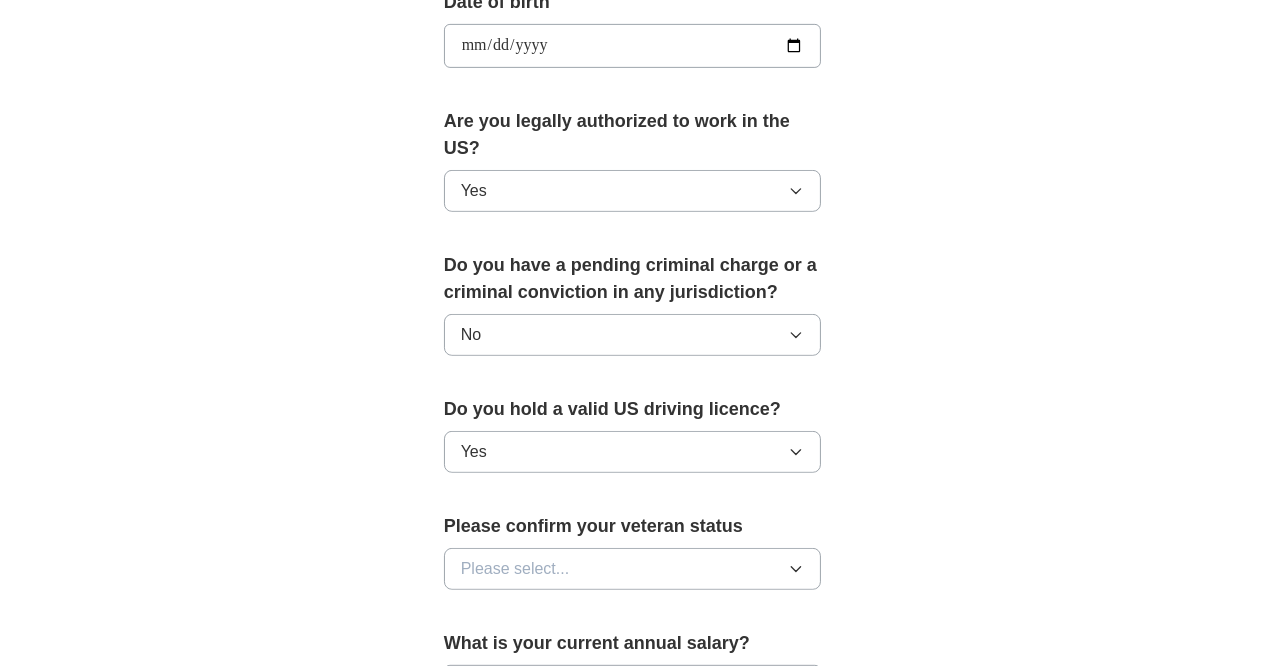 scroll, scrollTop: 1070, scrollLeft: 0, axis: vertical 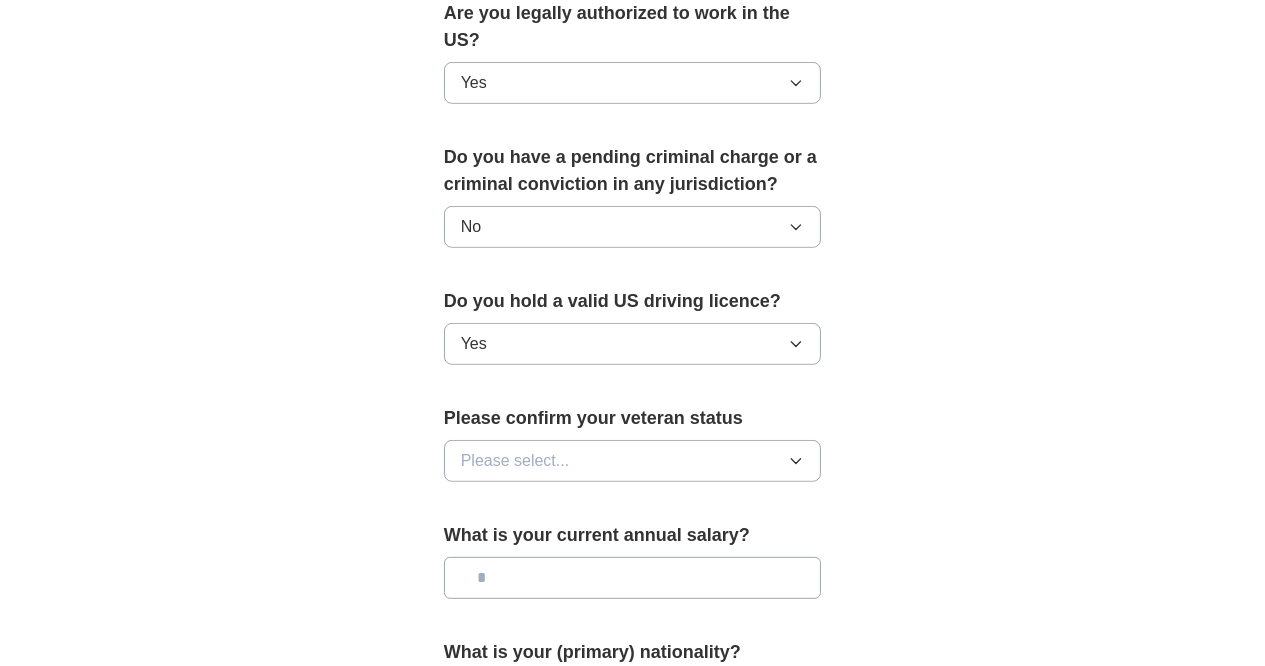 click on "Yes" at bounding box center (633, 344) 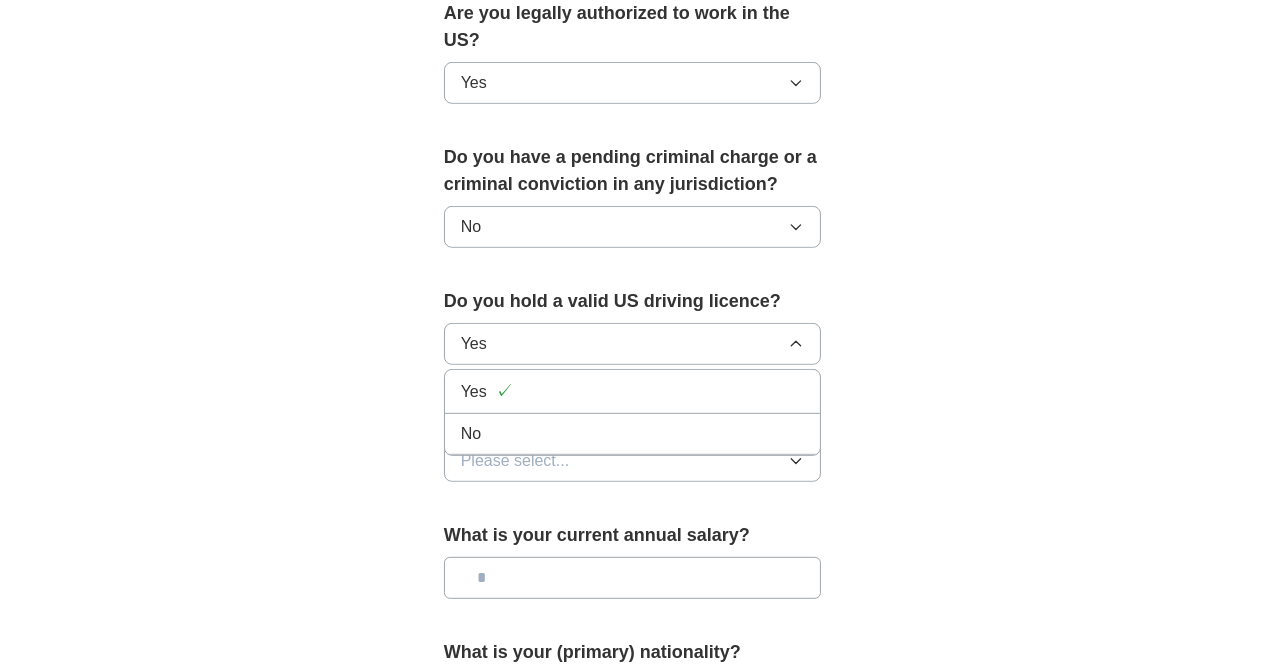 click on "Yes ✓" at bounding box center (633, 391) 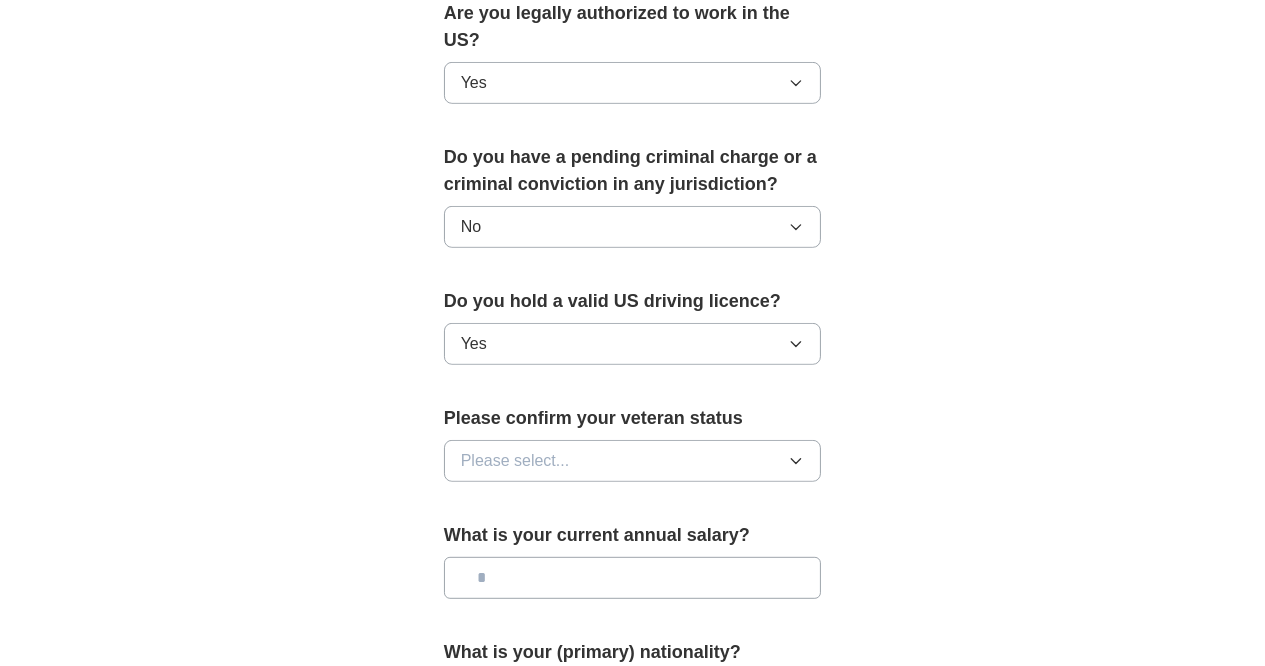 click on "Please select..." at bounding box center (515, 461) 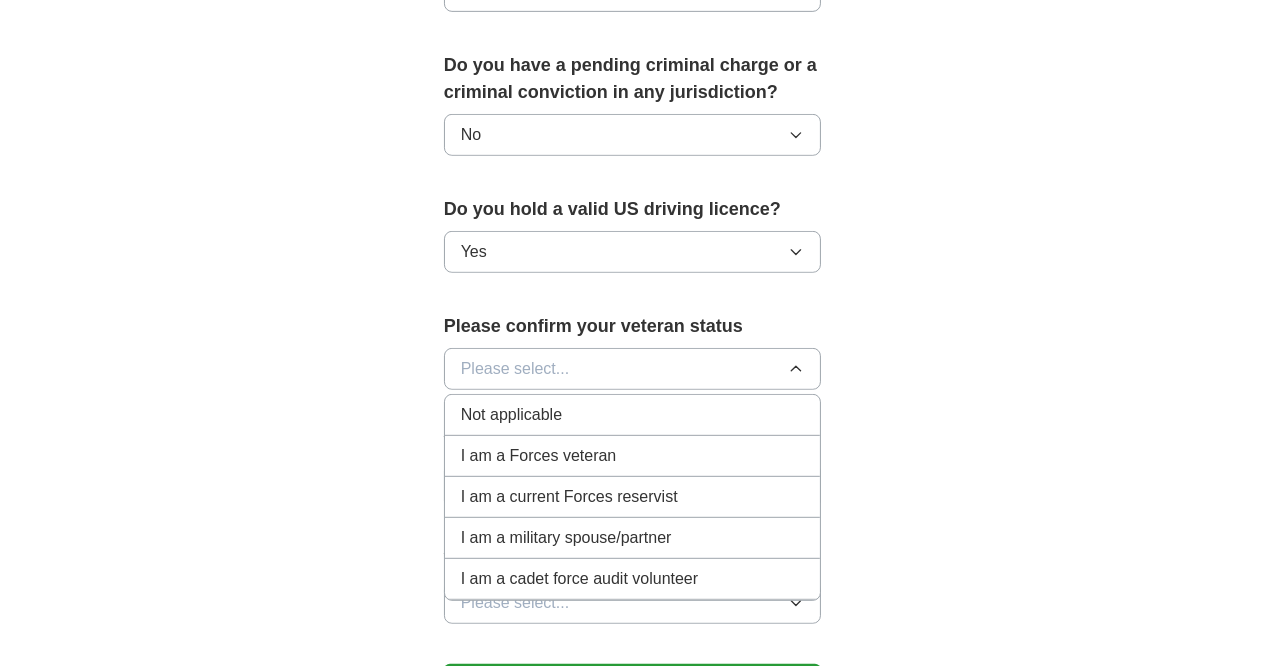 scroll, scrollTop: 1166, scrollLeft: 0, axis: vertical 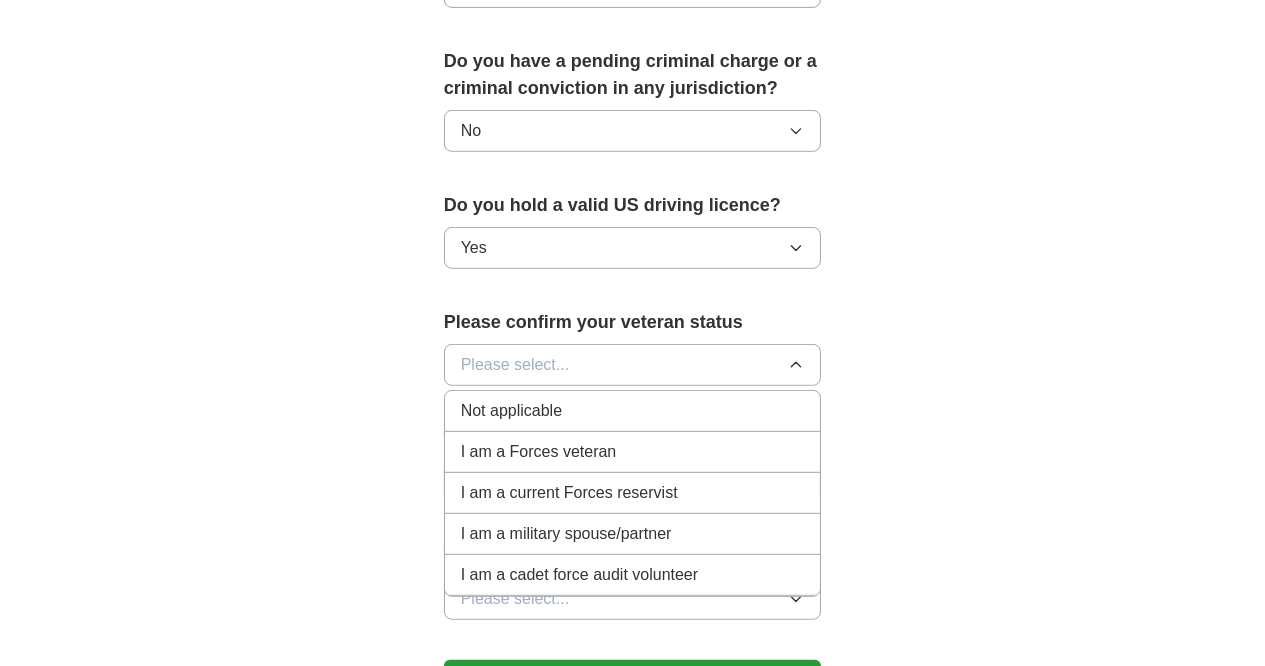 click on "Not applicable" at bounding box center [511, 411] 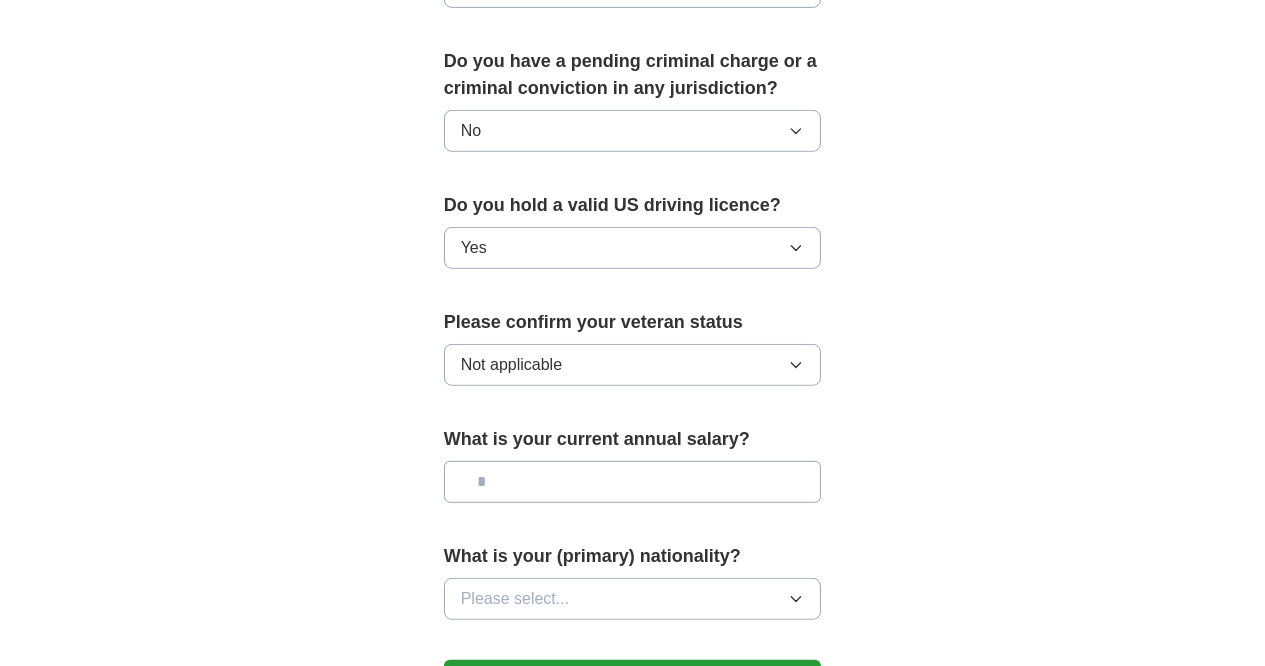 click at bounding box center [633, 482] 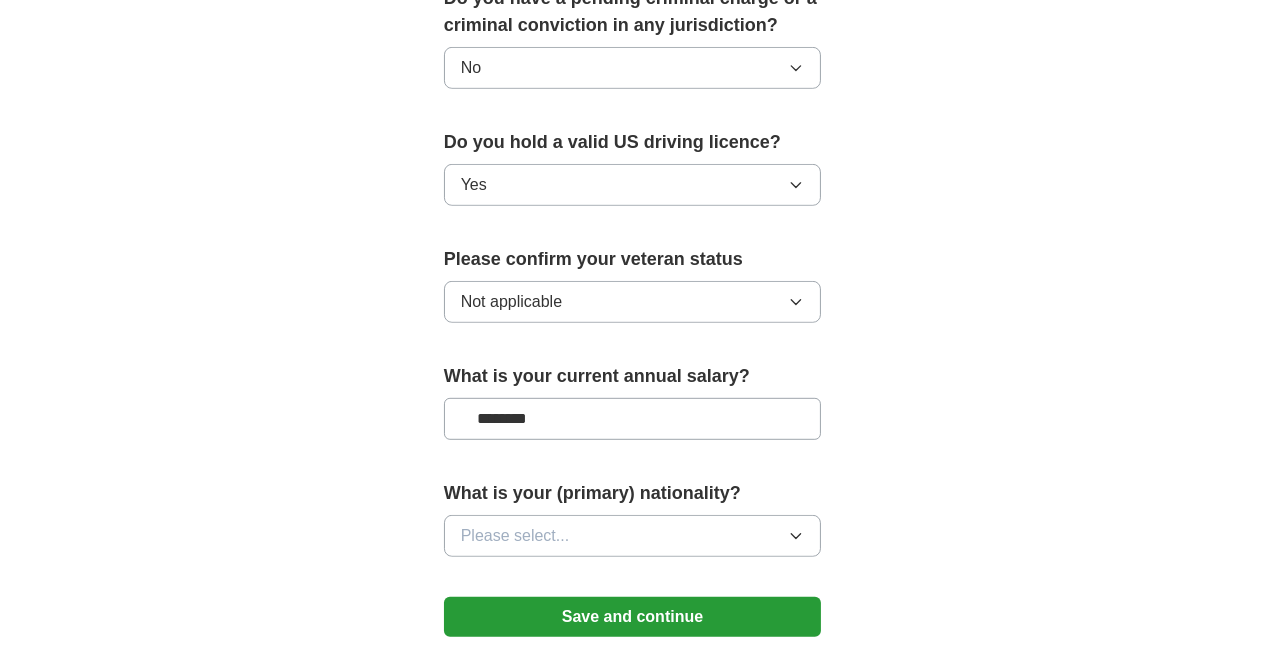 scroll, scrollTop: 1233, scrollLeft: 0, axis: vertical 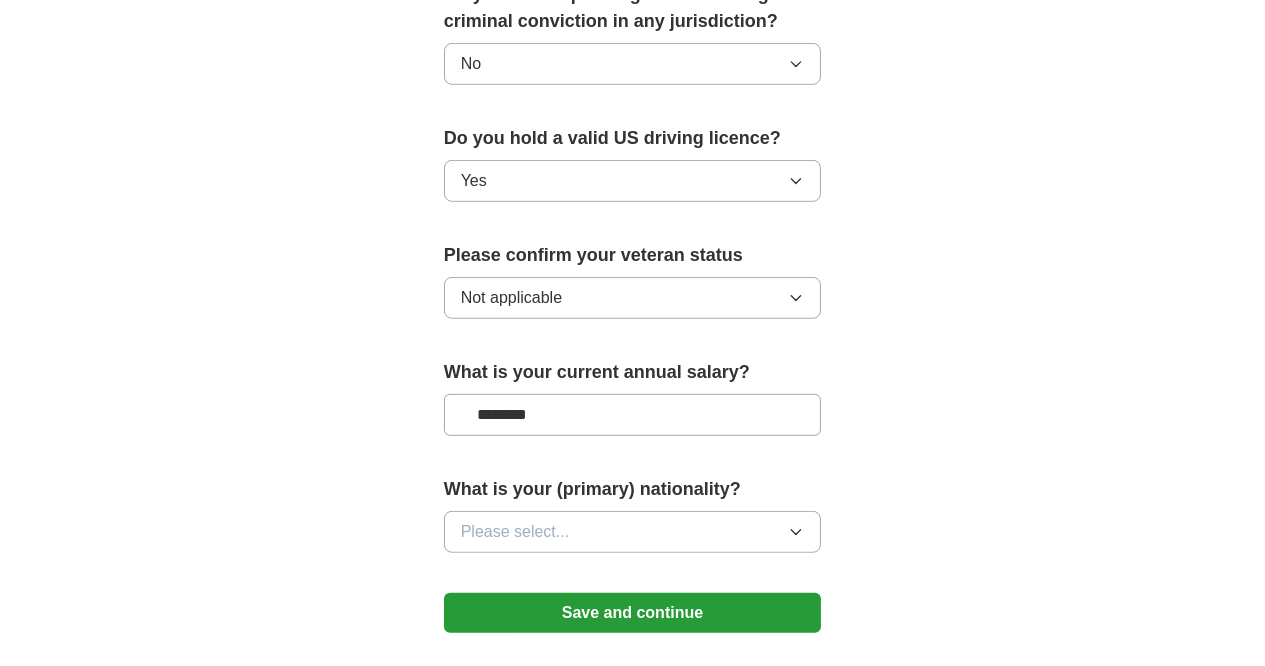 type on "********" 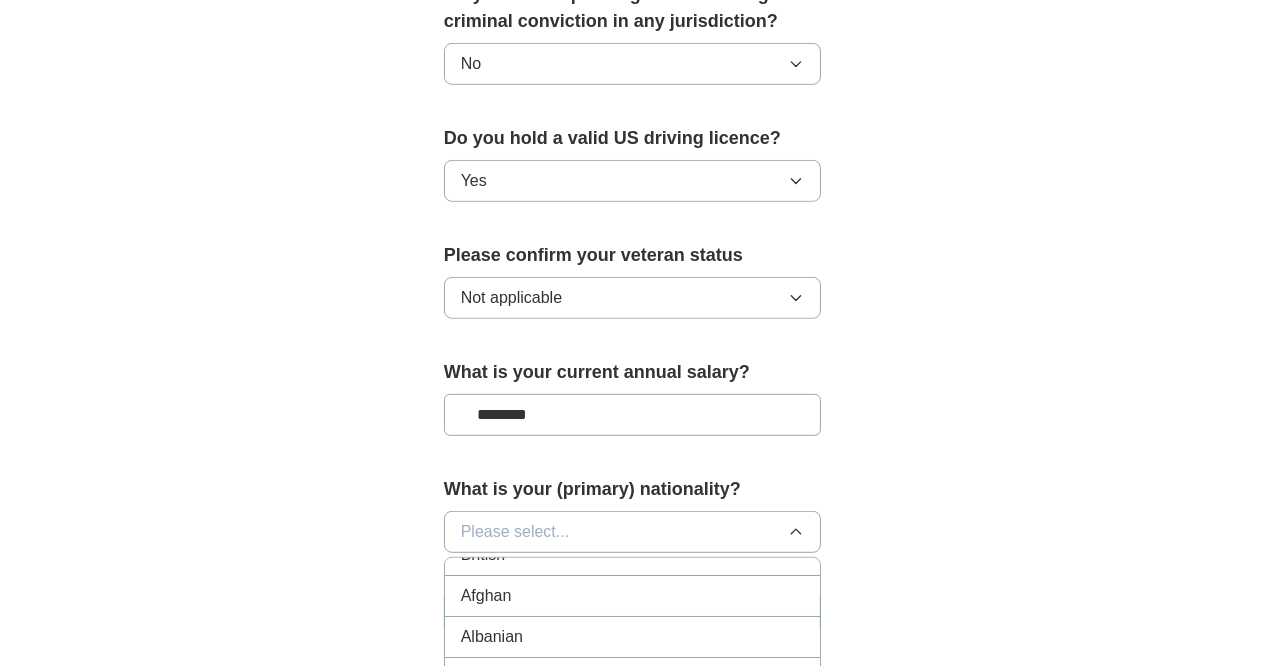 scroll, scrollTop: 65, scrollLeft: 0, axis: vertical 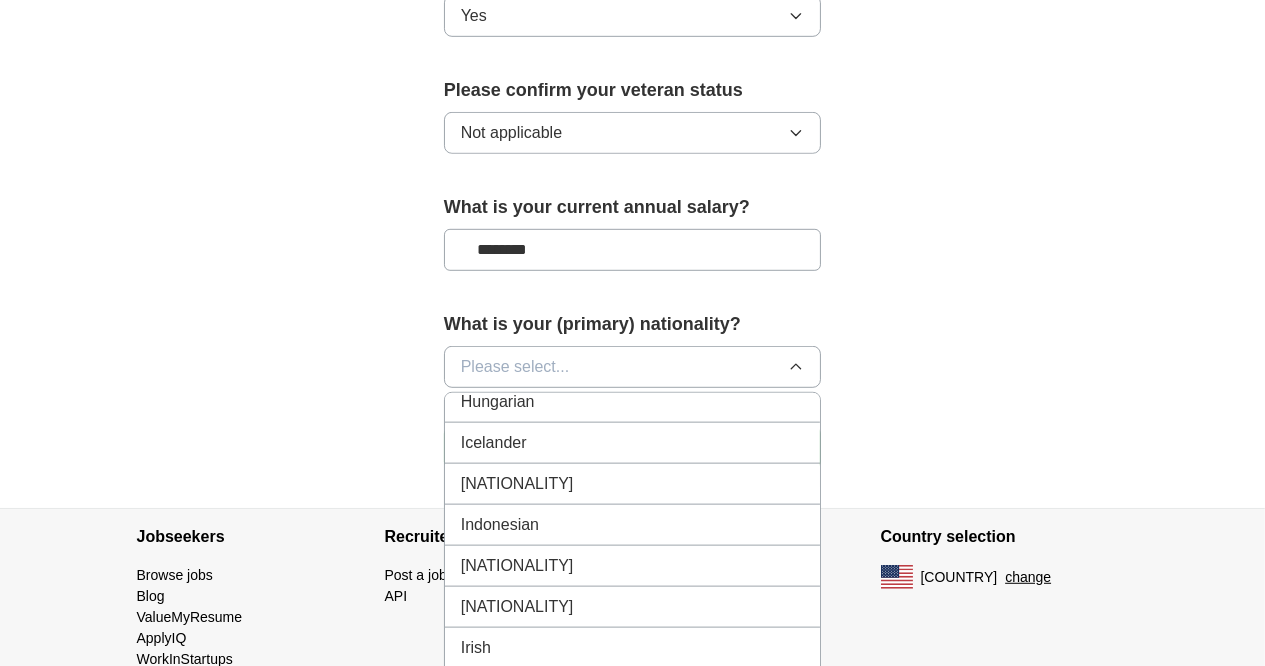 click on "[NATIONALITY]" at bounding box center [633, 484] 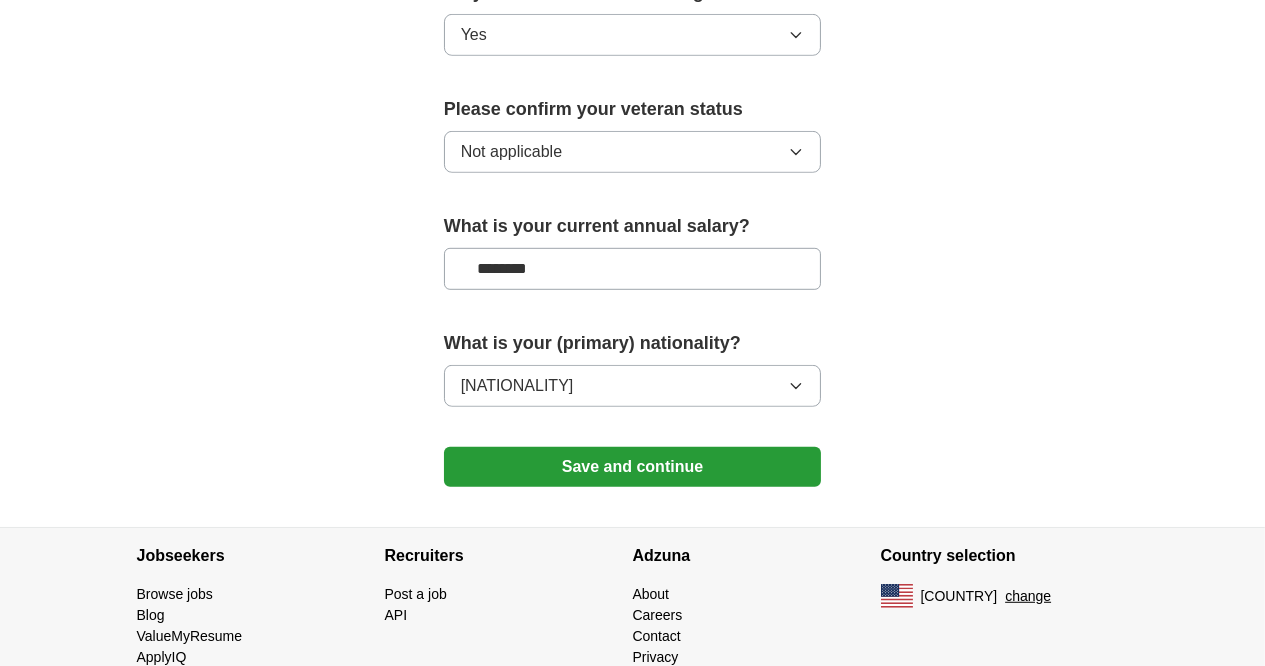 click on "Save and continue" at bounding box center [633, 467] 